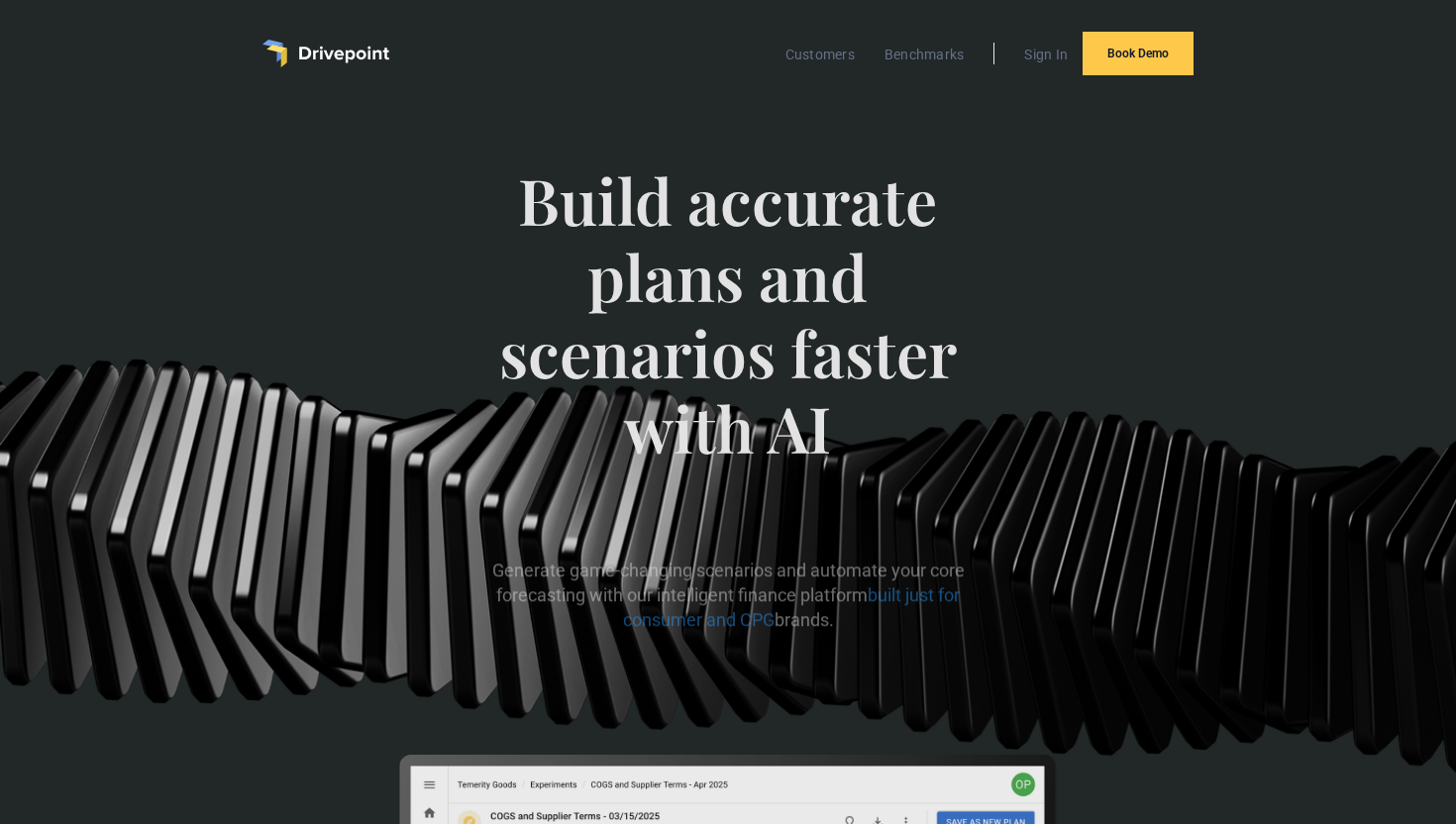 scroll, scrollTop: 1, scrollLeft: 0, axis: vertical 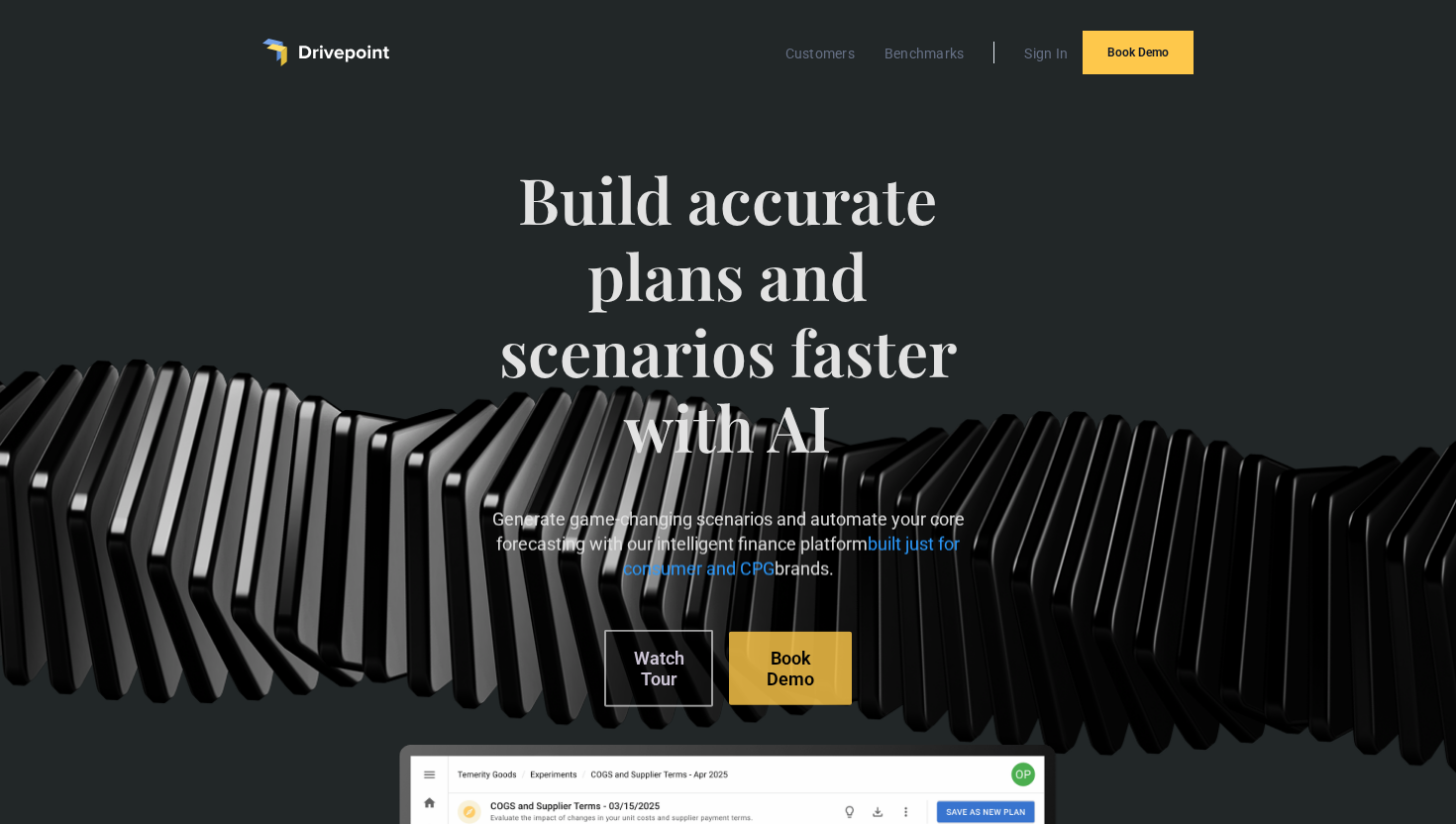 click on "Build accurate plans and scenarios faster with AI" at bounding box center (728, 333) 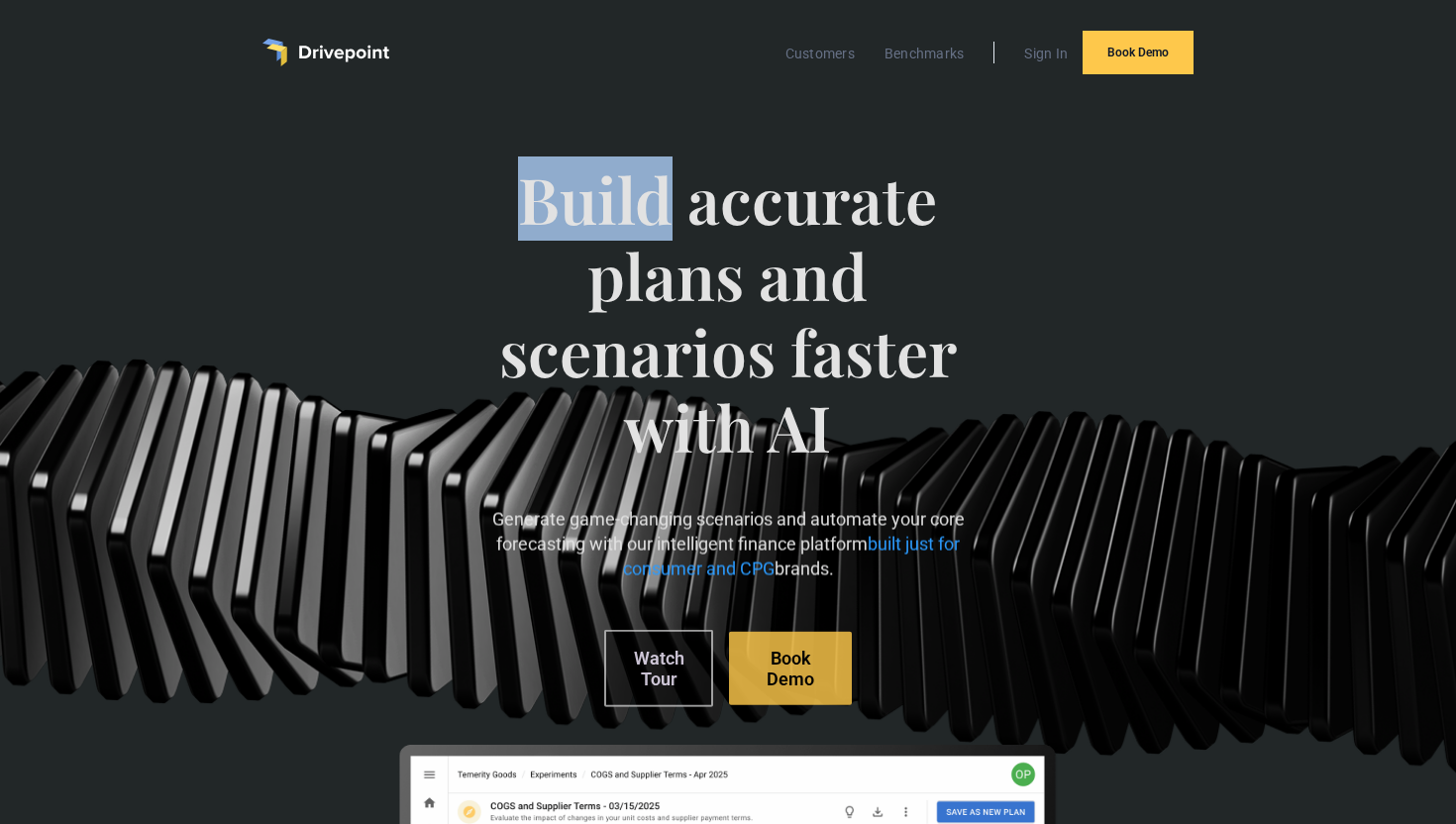 click on "Build accurate plans and scenarios faster with AI" at bounding box center (728, 333) 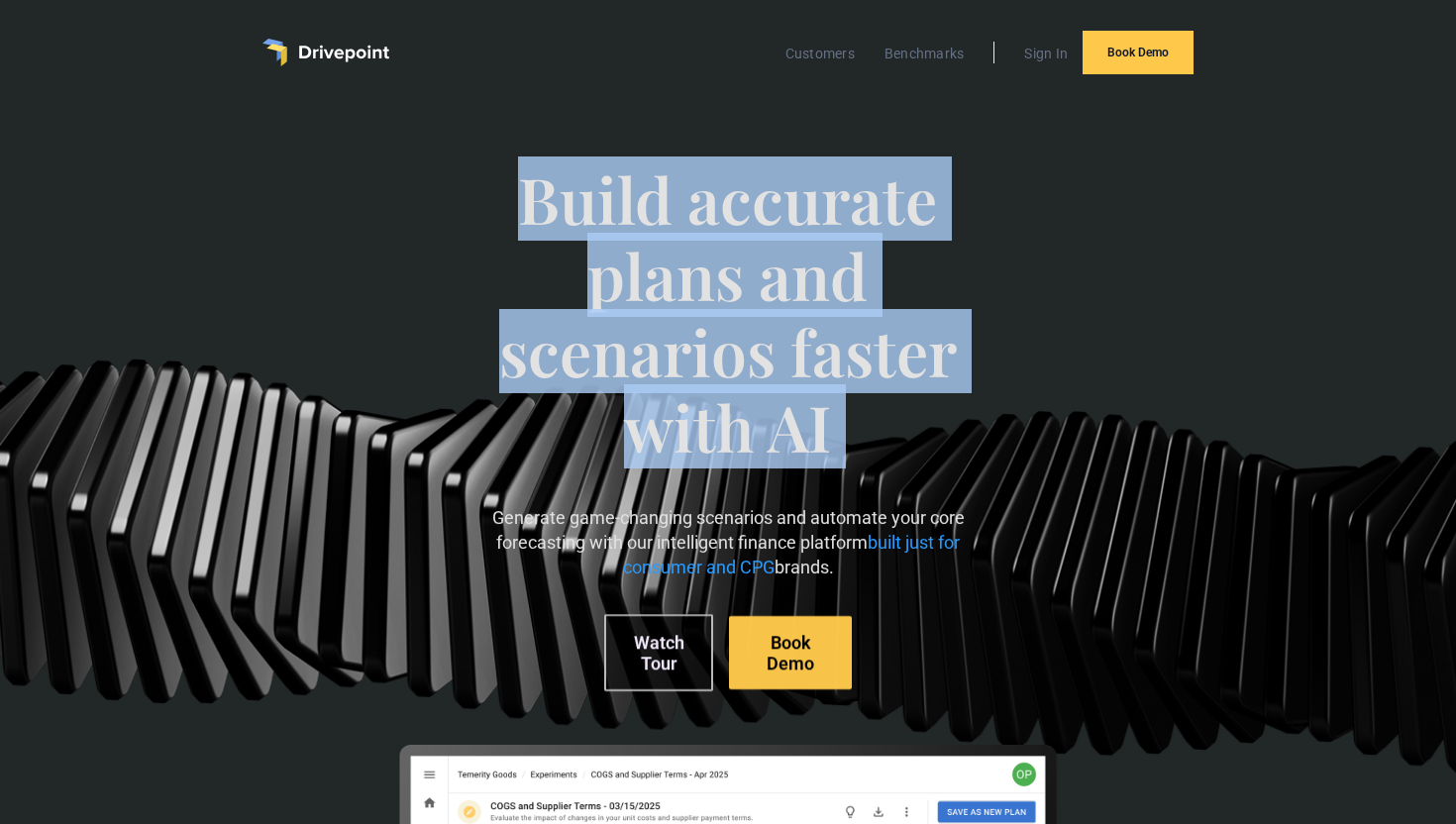 click on "Build accurate plans and scenarios faster with AI" at bounding box center (728, 333) 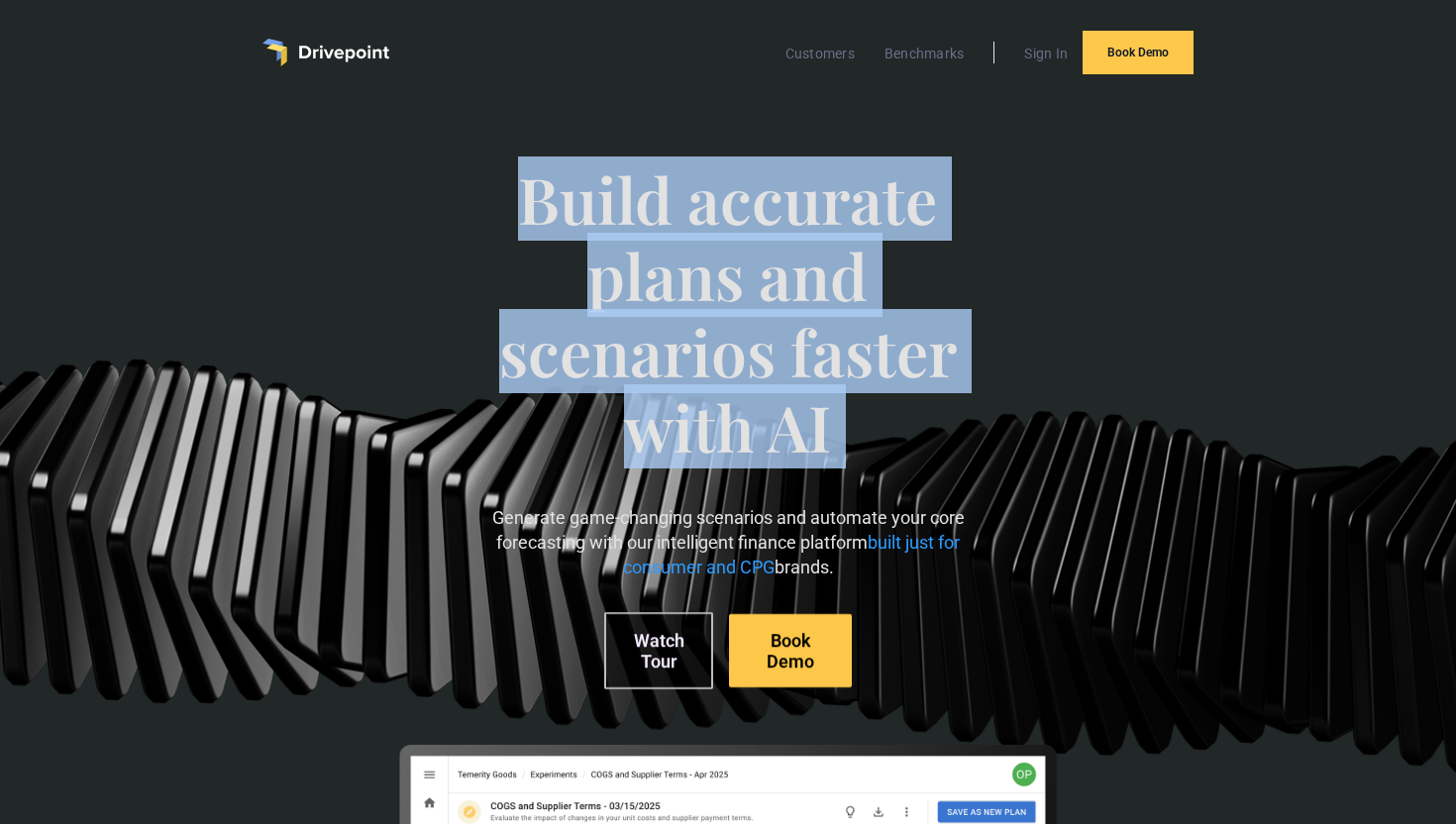 click on "Build accurate plans and scenarios faster with AI" at bounding box center (728, 333) 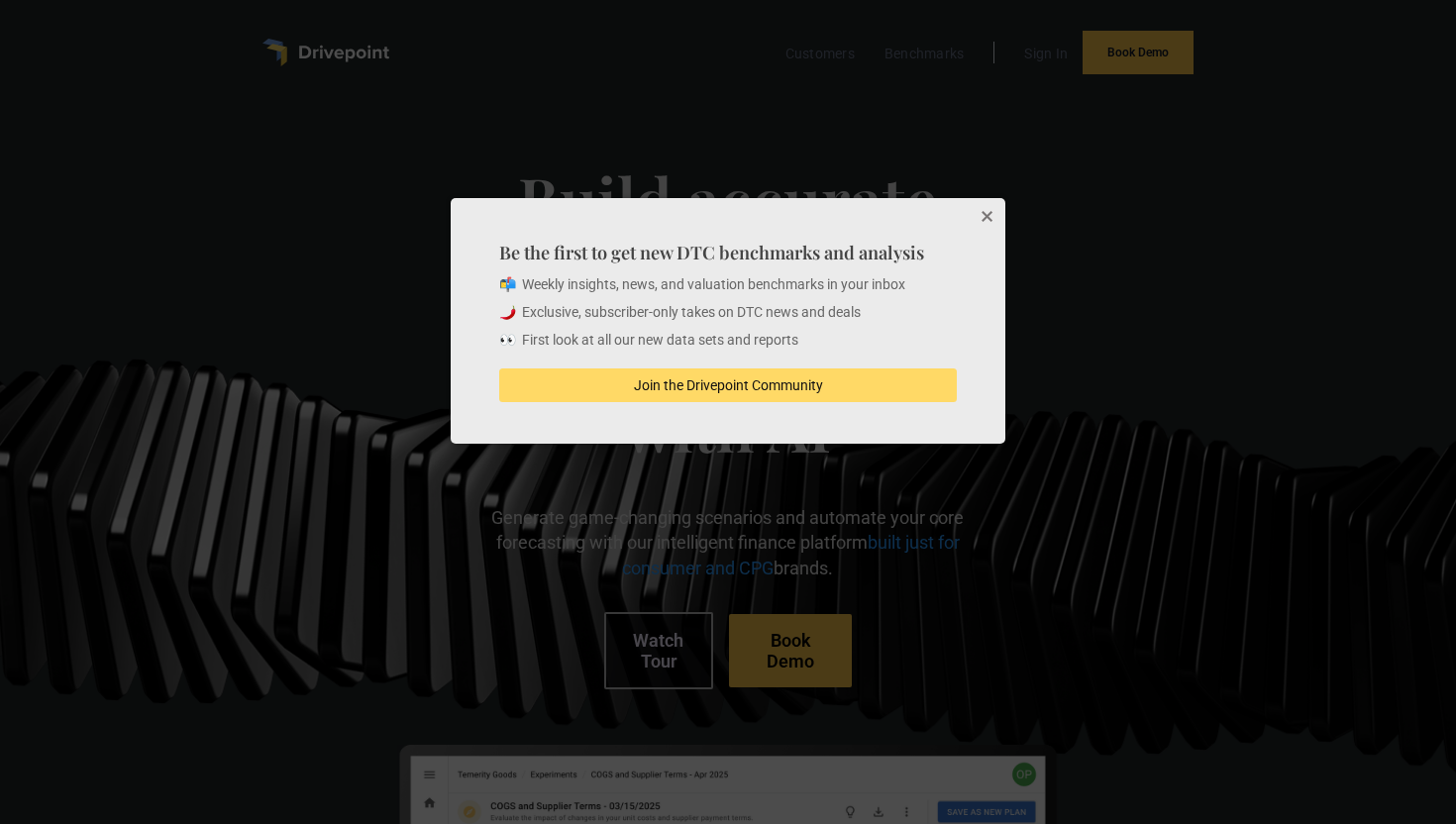 click at bounding box center (986, 218) 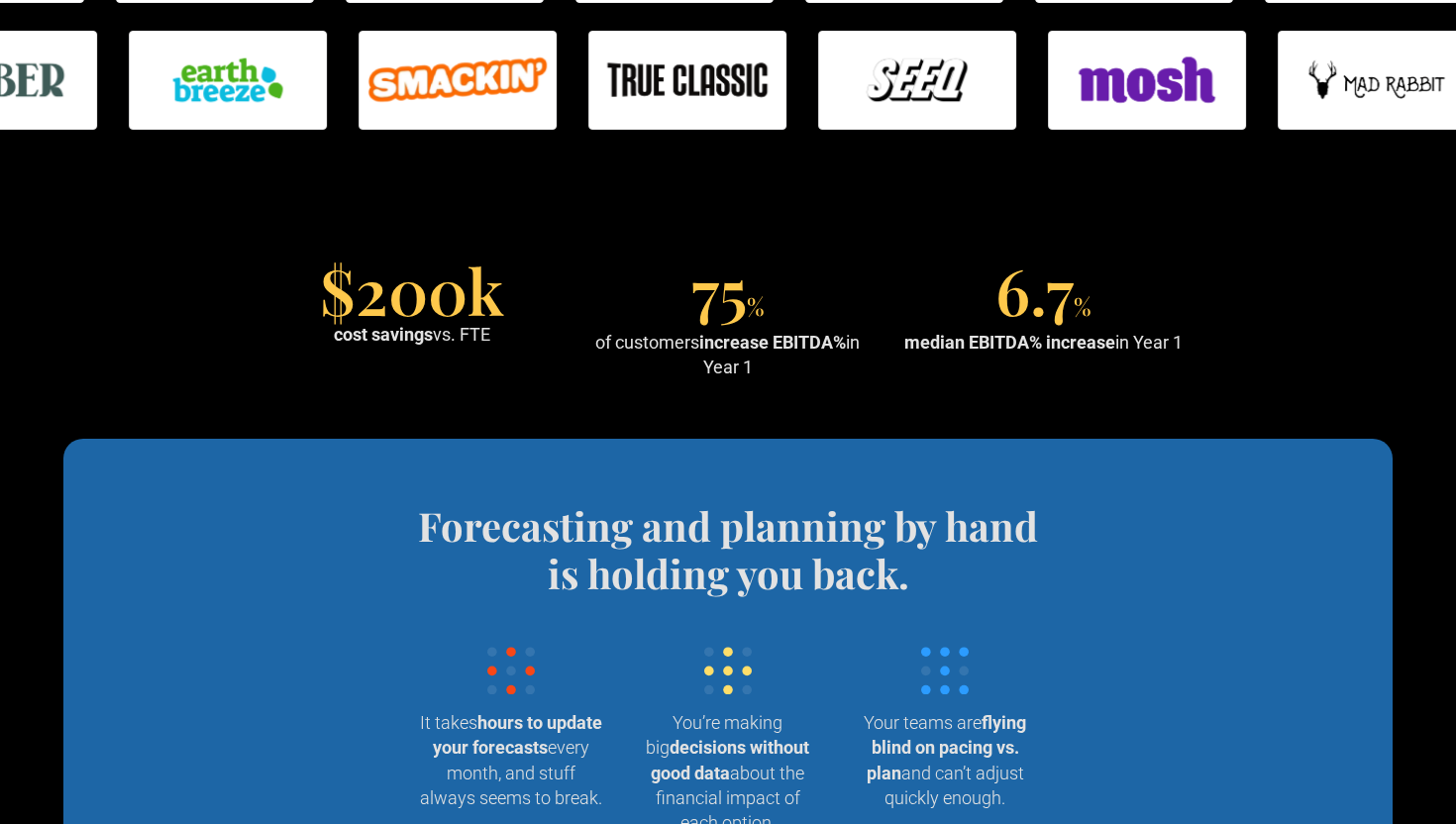 scroll, scrollTop: 1803, scrollLeft: 0, axis: vertical 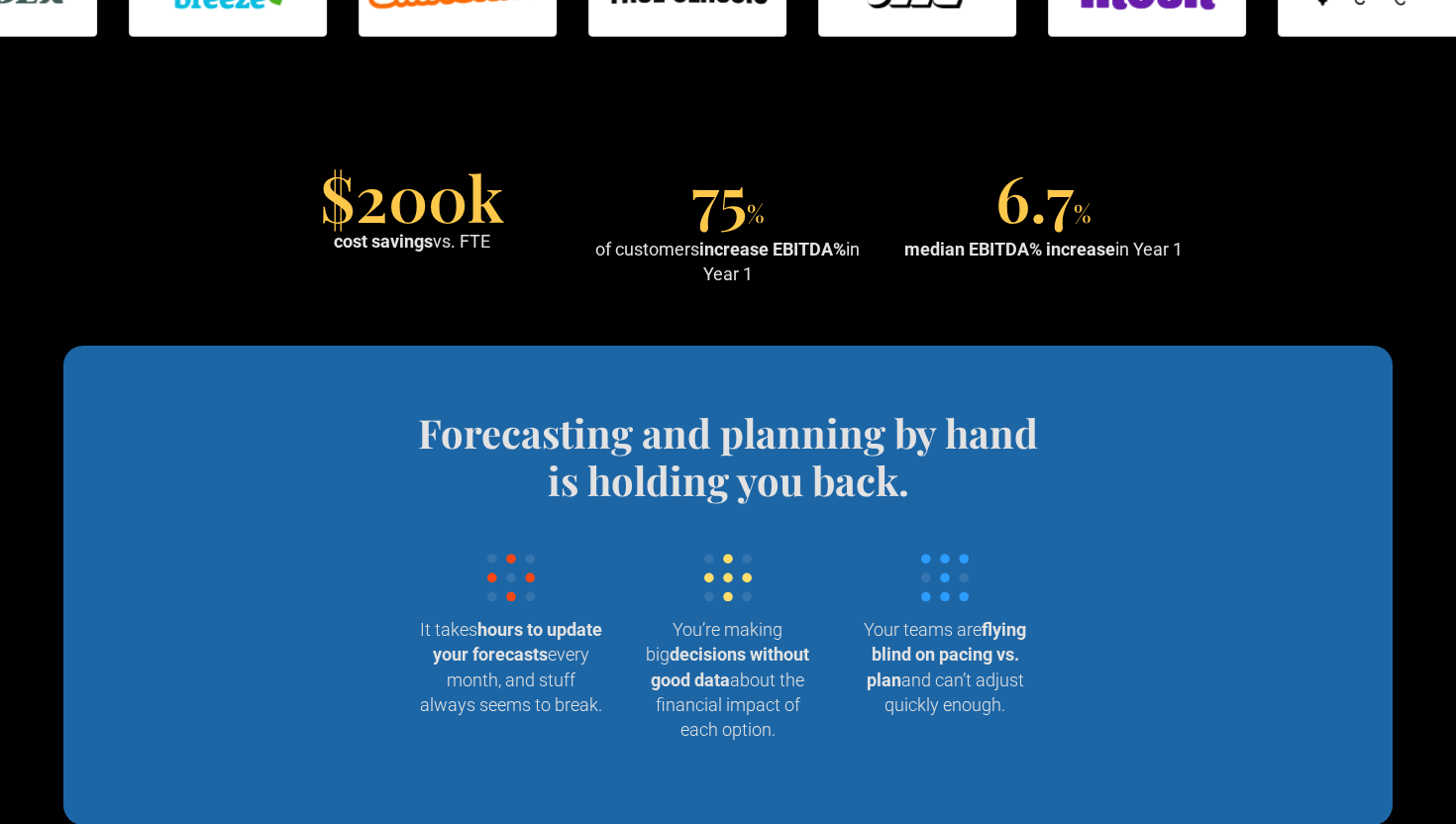 click on "cost savings" at bounding box center (383, 241) 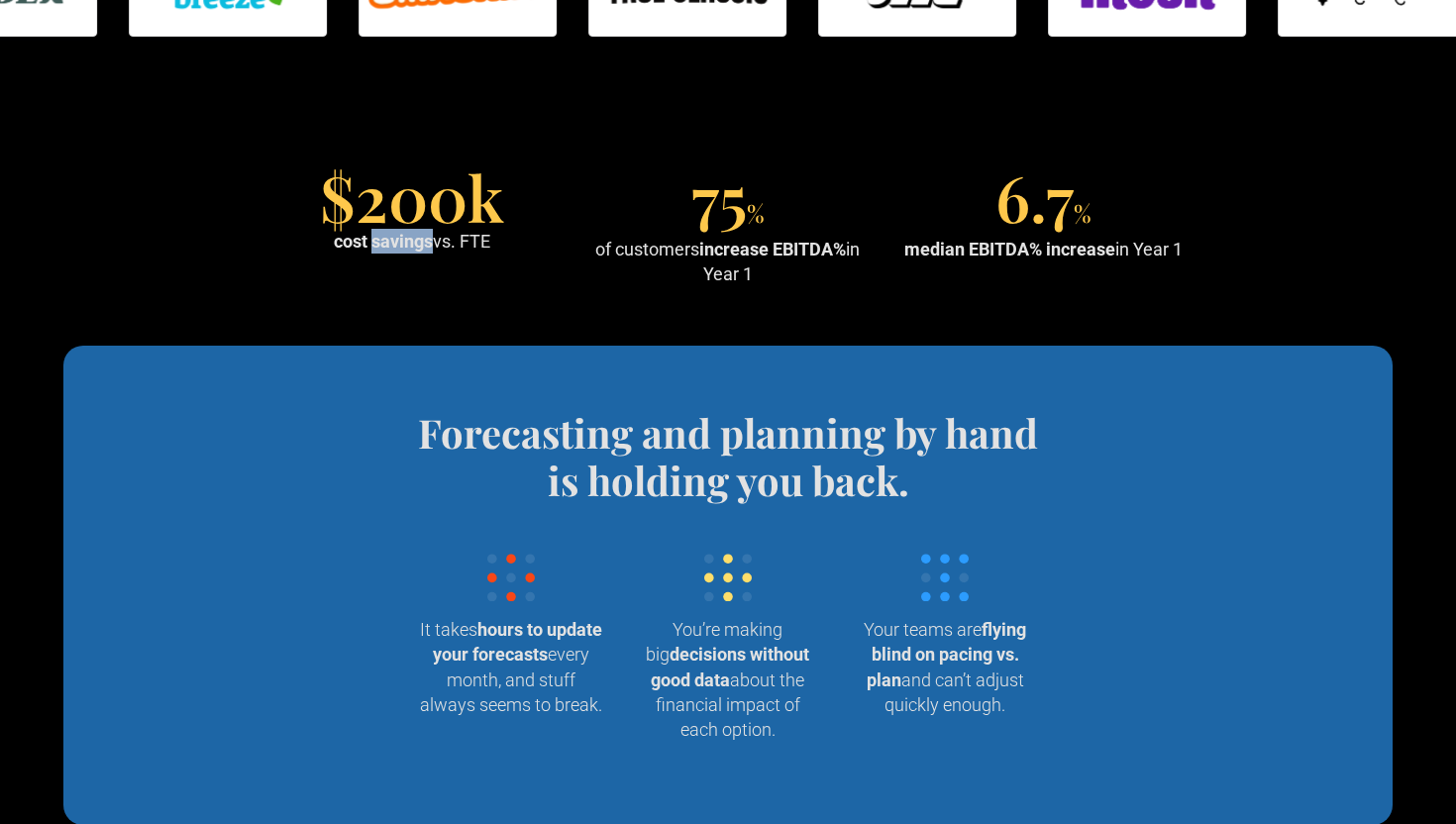 click on "cost savings" at bounding box center [383, 241] 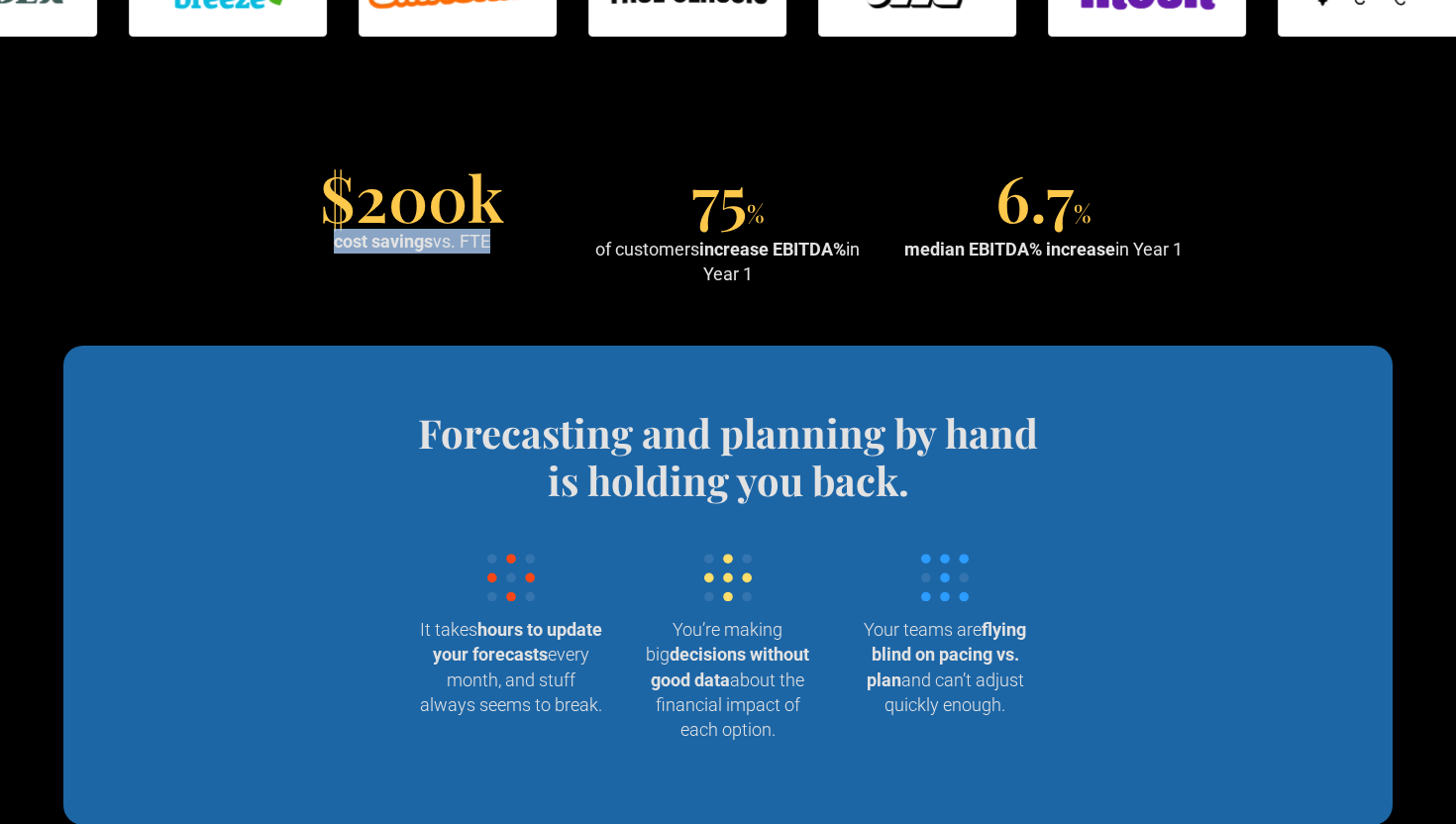 click on "cost savings" at bounding box center (383, 241) 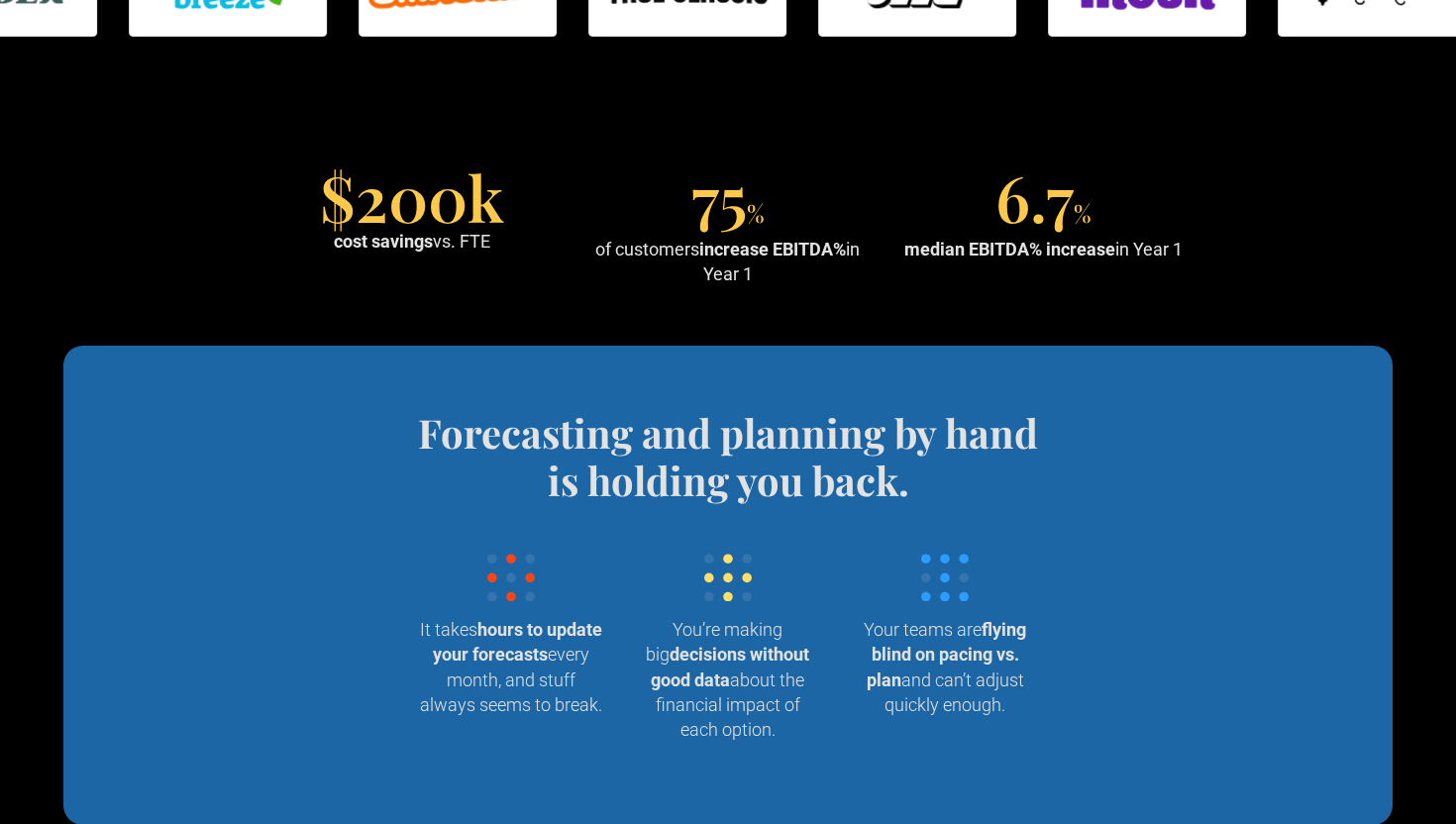 scroll, scrollTop: 1923, scrollLeft: 0, axis: vertical 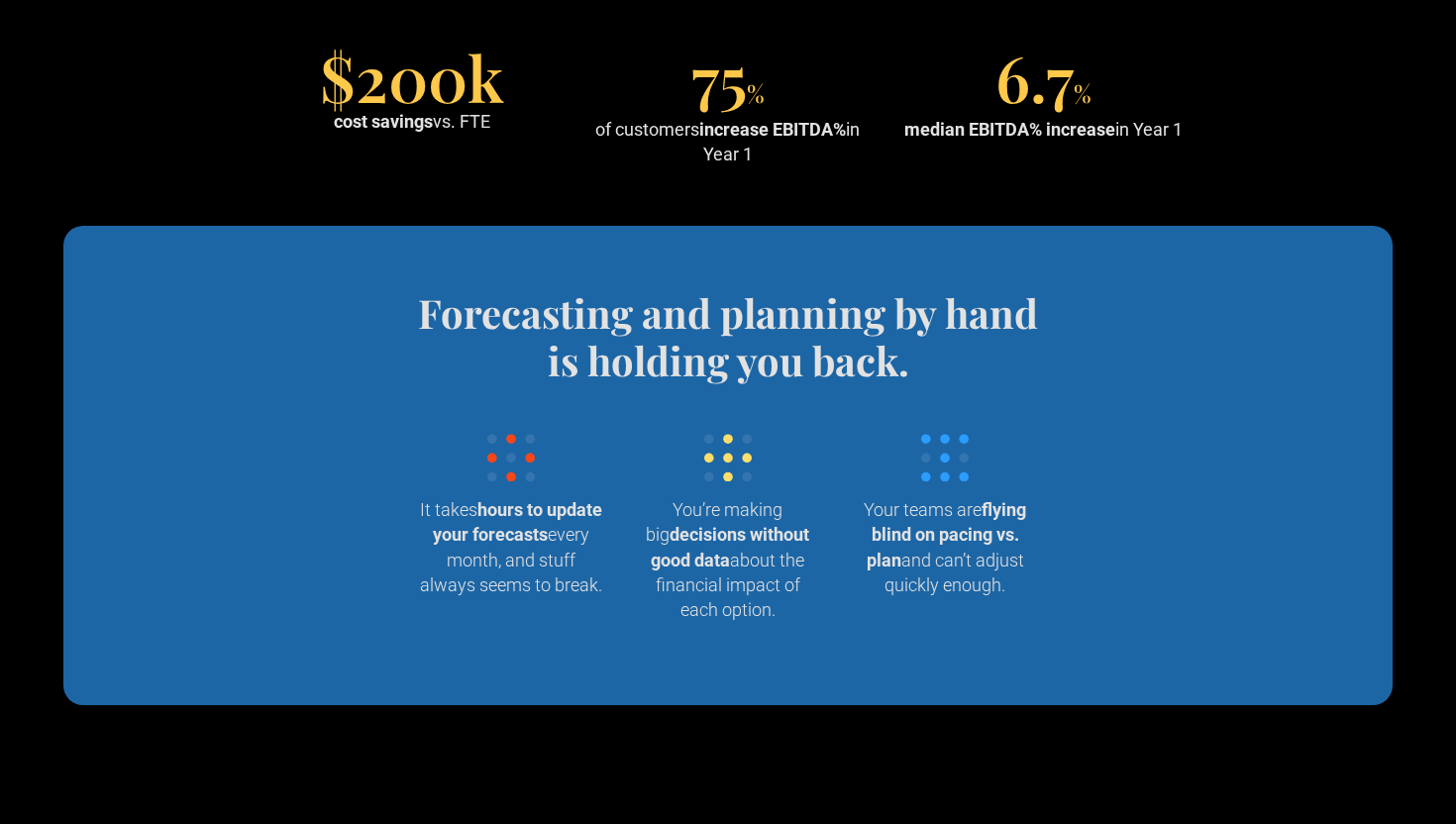 click on "Forecasting and planning by hand is holding you back." at bounding box center [728, 337] 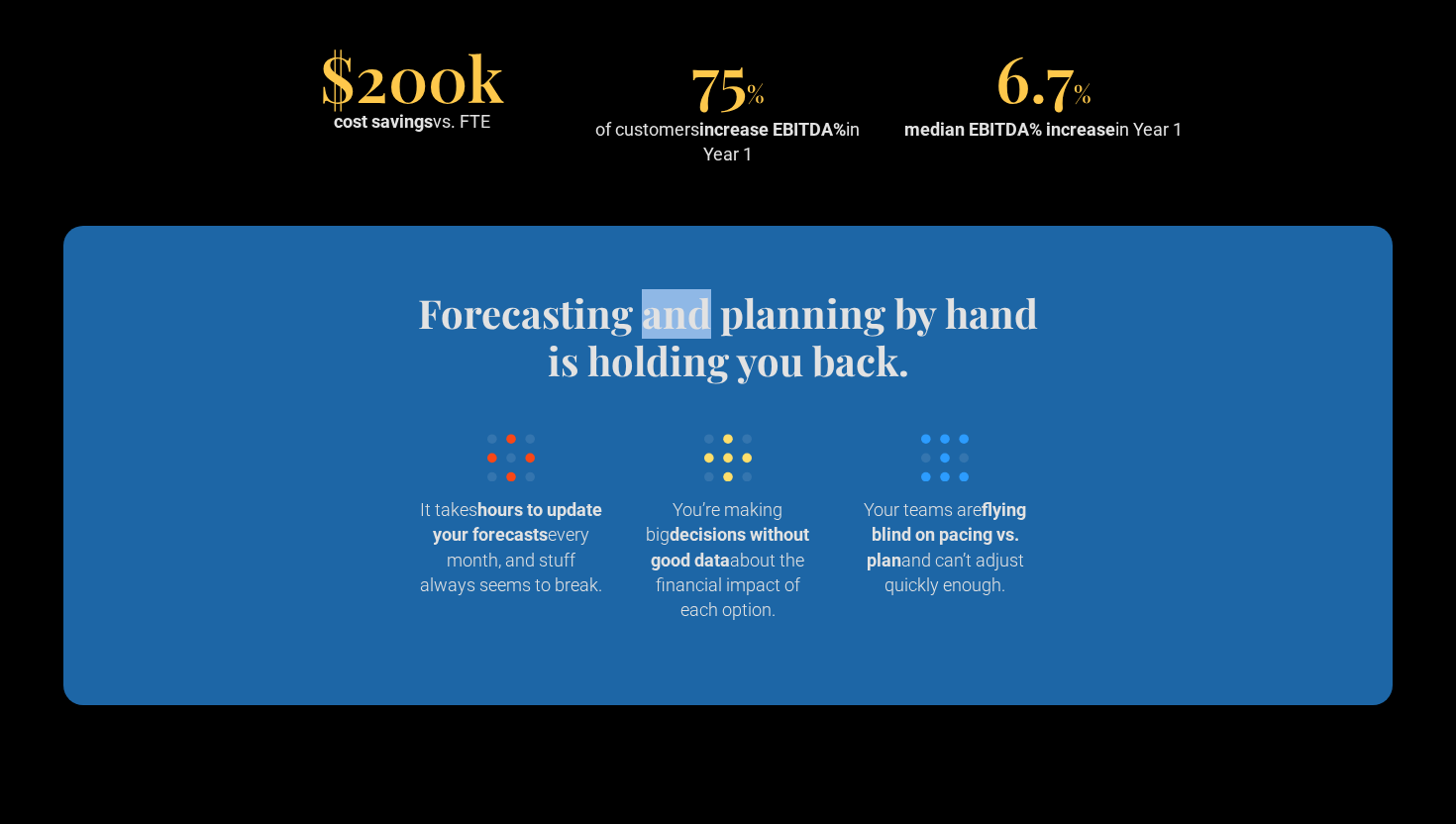 click on "Forecasting and planning by hand is holding you back." at bounding box center [728, 337] 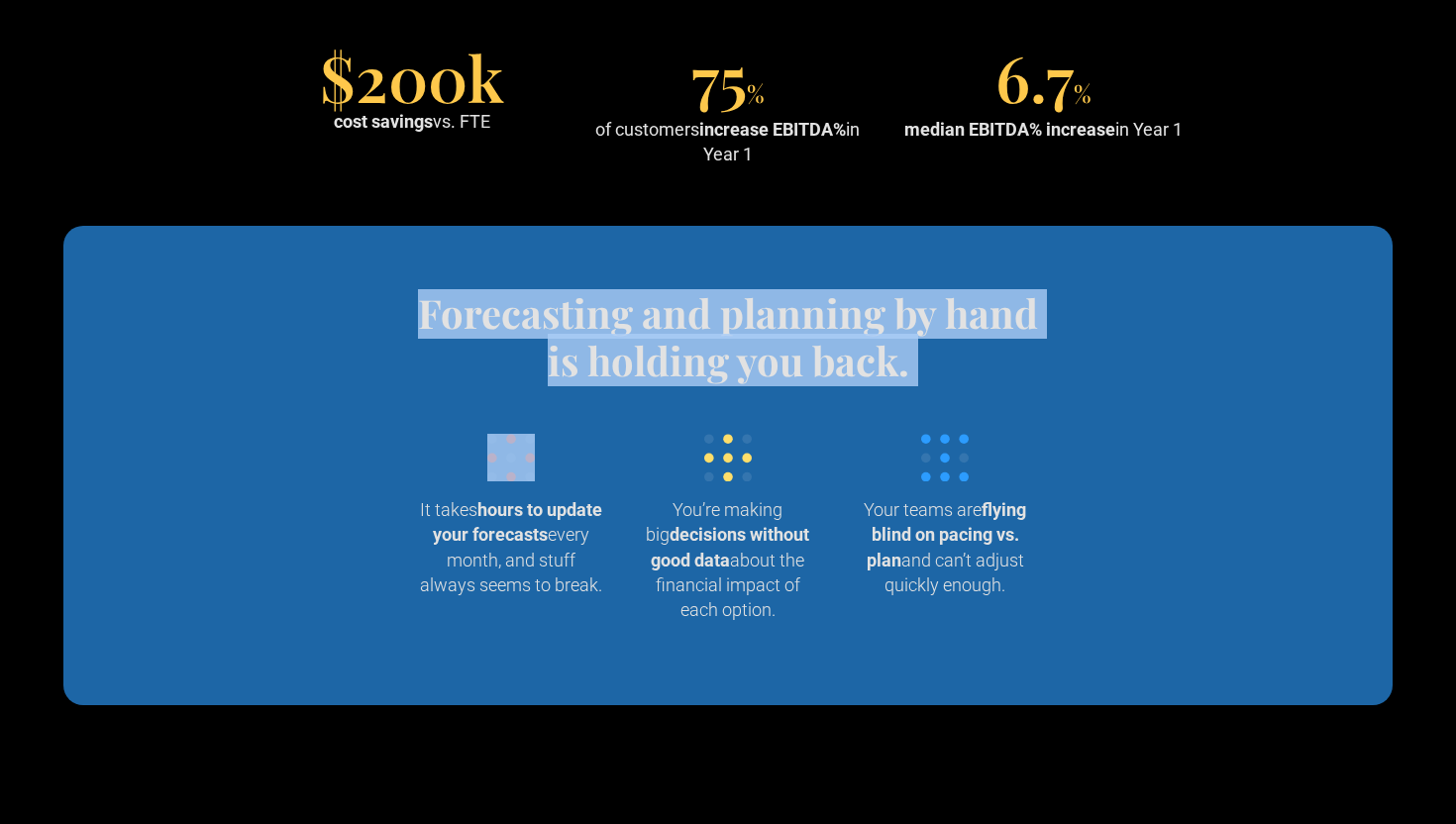 click on "Forecasting and planning by hand is holding you back." at bounding box center [728, 337] 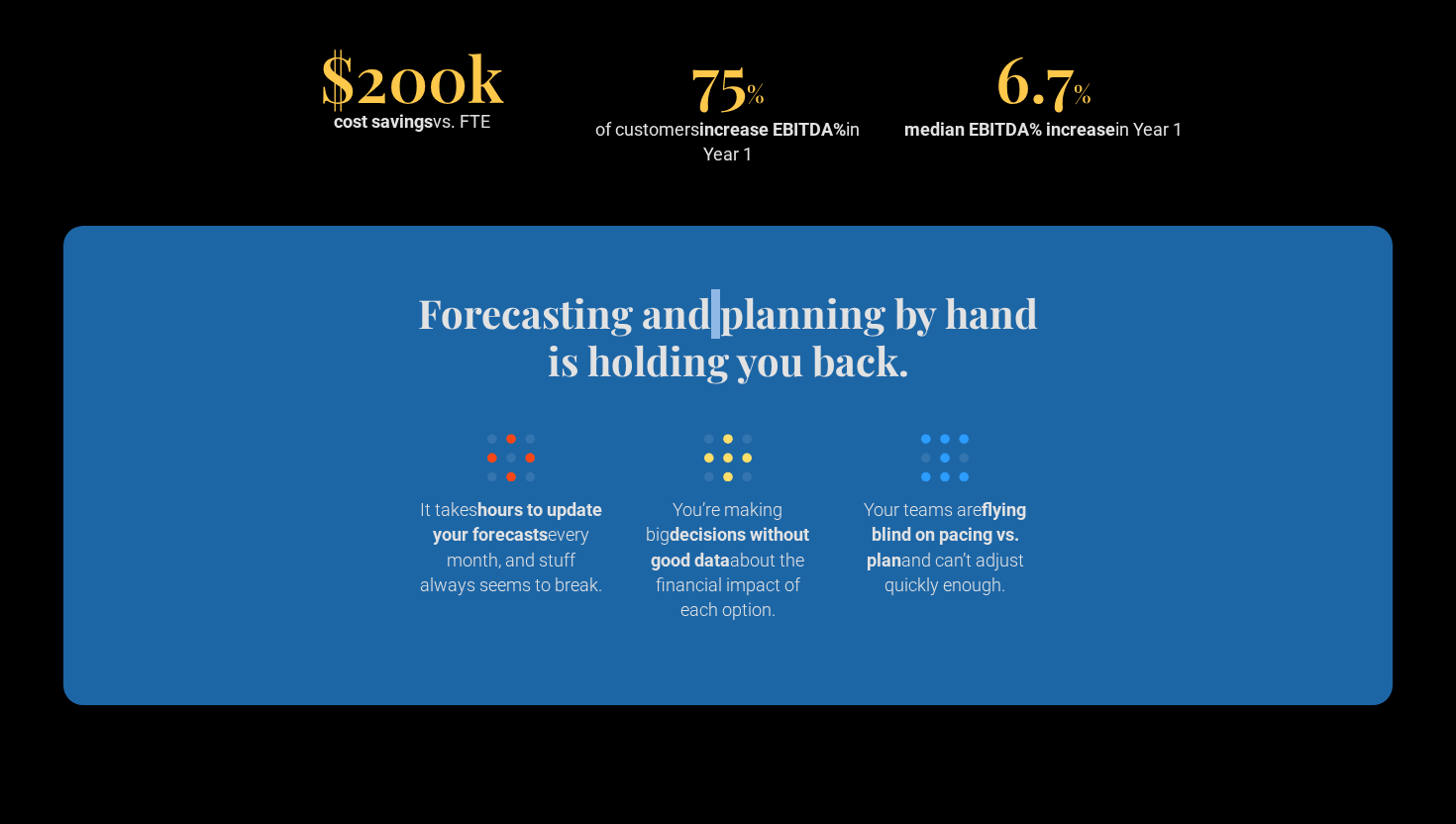 click on "Forecasting and planning by hand is holding you back." at bounding box center (728, 337) 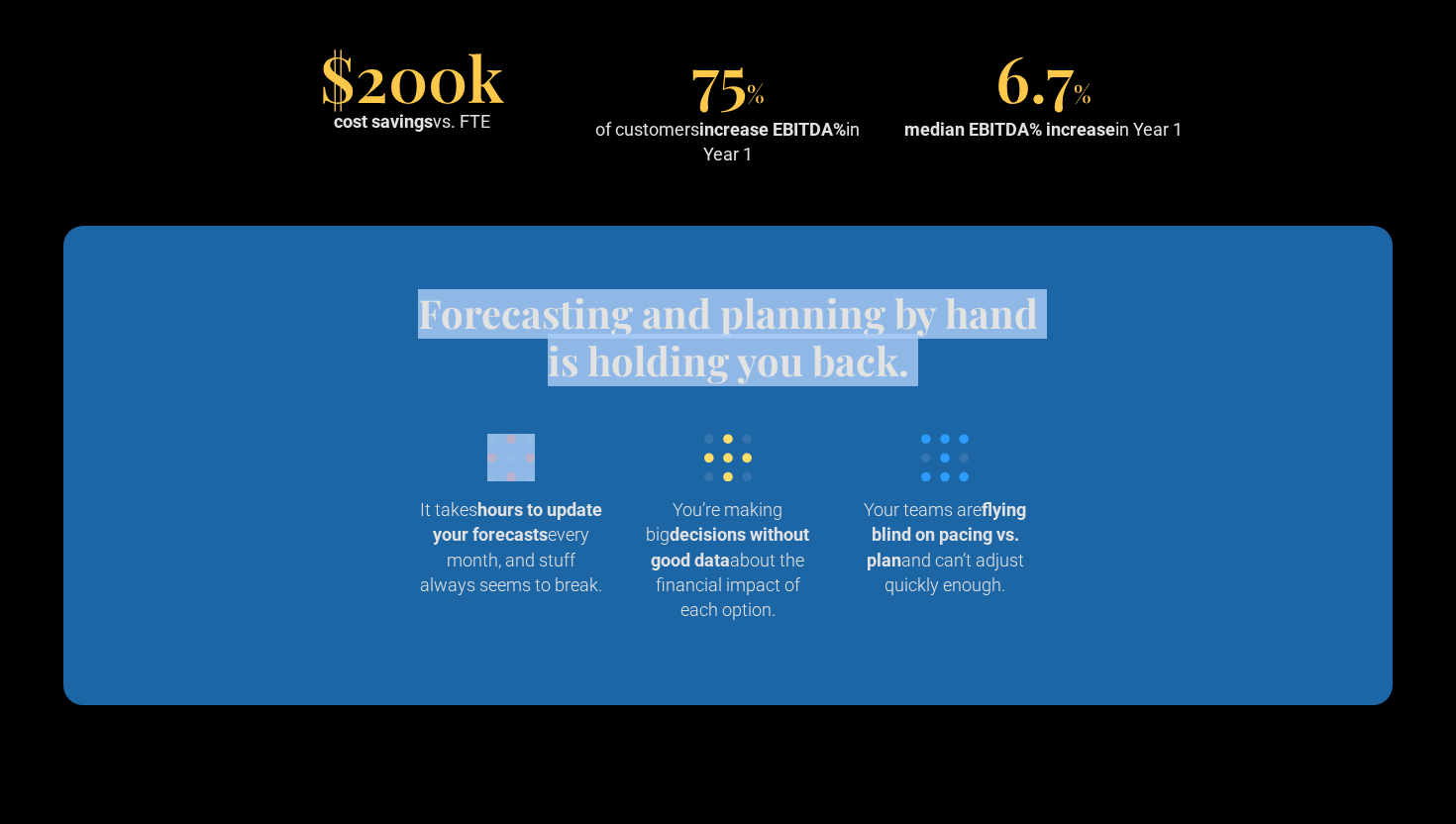click on "Forecasting and planning by hand is holding you back." at bounding box center [728, 337] 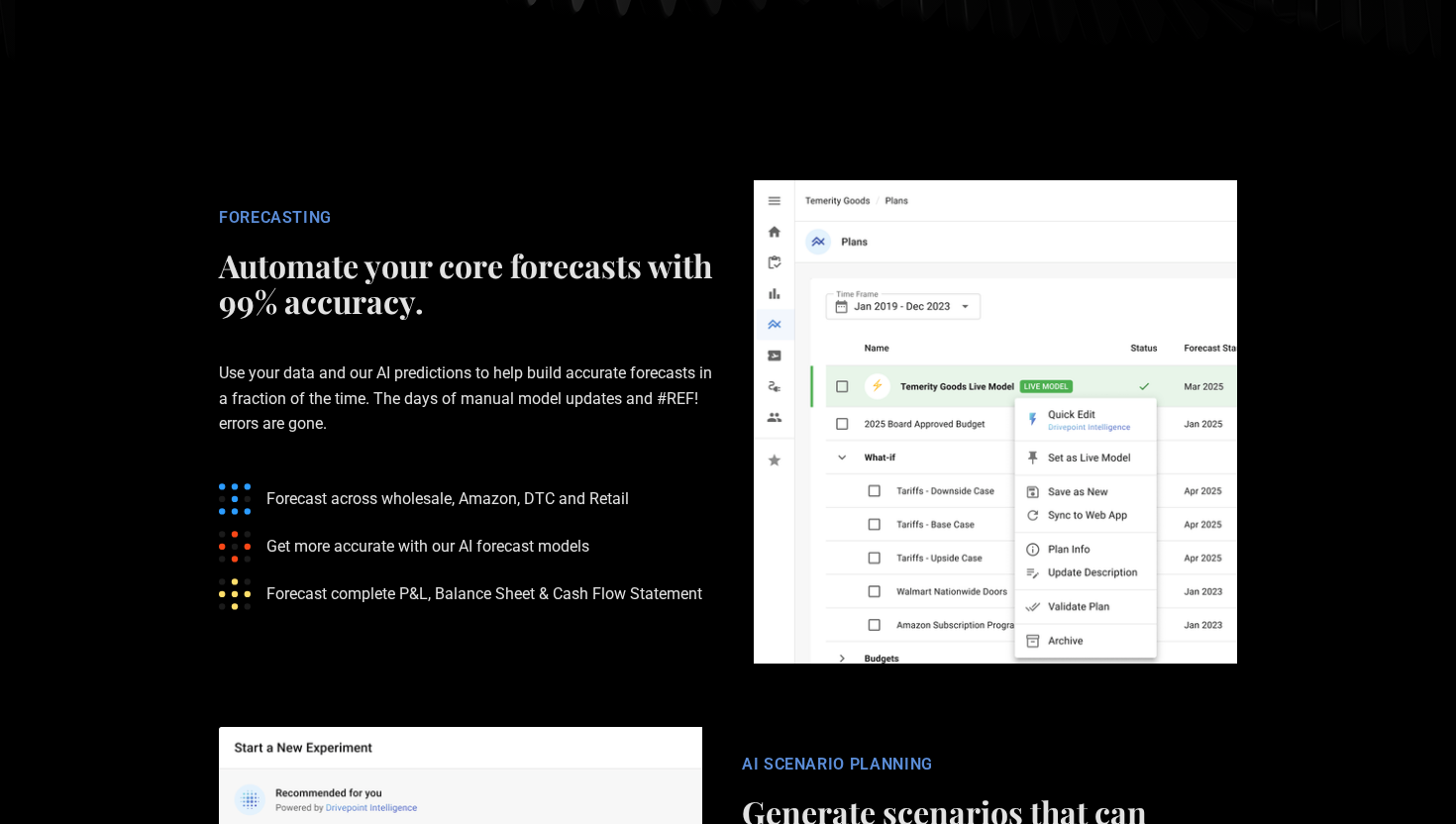 scroll, scrollTop: 3124, scrollLeft: 0, axis: vertical 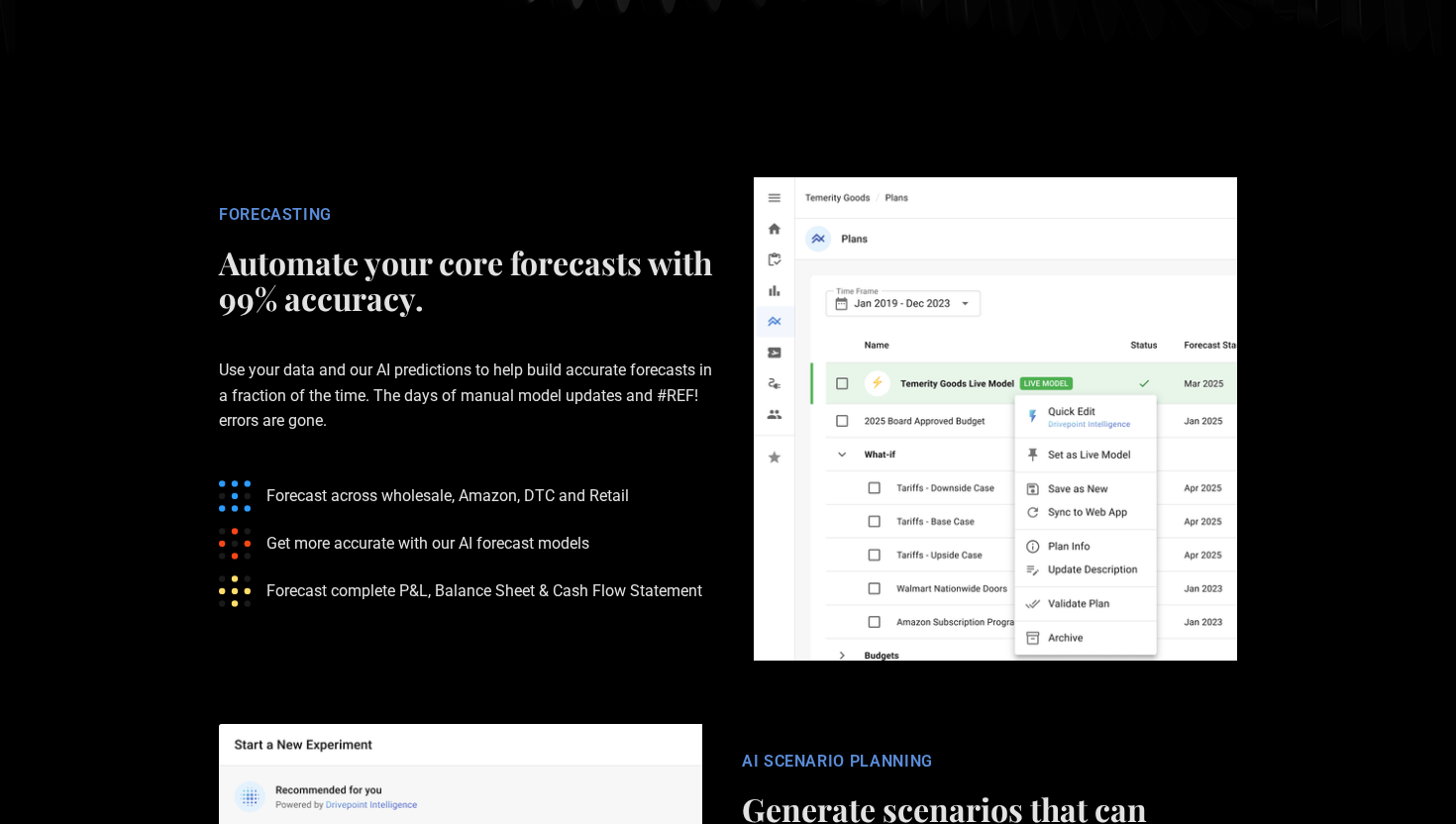 click on "Use your data and our AI predictions to help build accurate forecasts in a fraction of the time. The days of manual model updates and #REF! errors are gone." at bounding box center (467, 395) 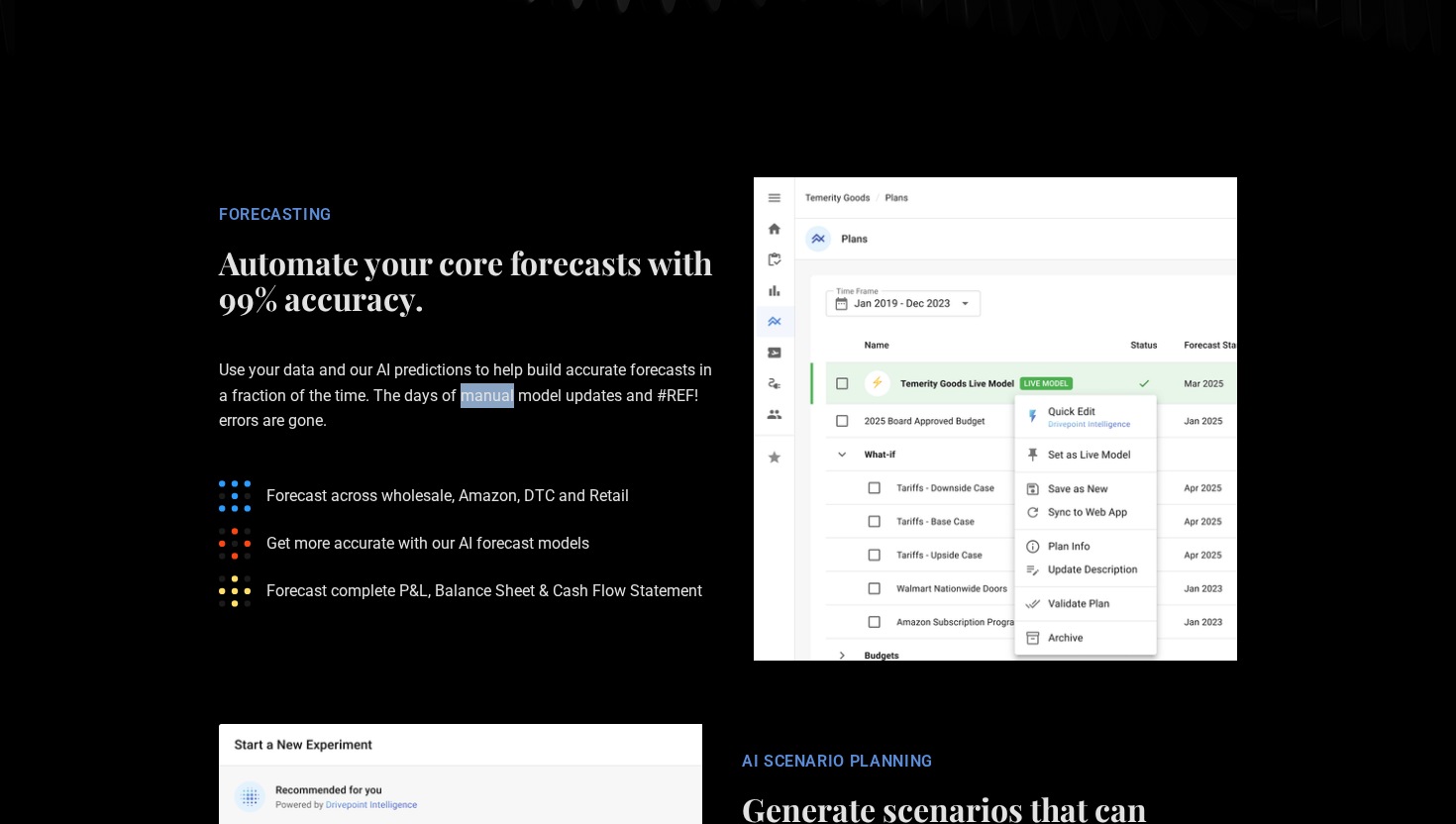 click on "Use your data and our AI predictions to help build accurate forecasts in a fraction of the time. The days of manual model updates and #REF! errors are gone." at bounding box center [467, 395] 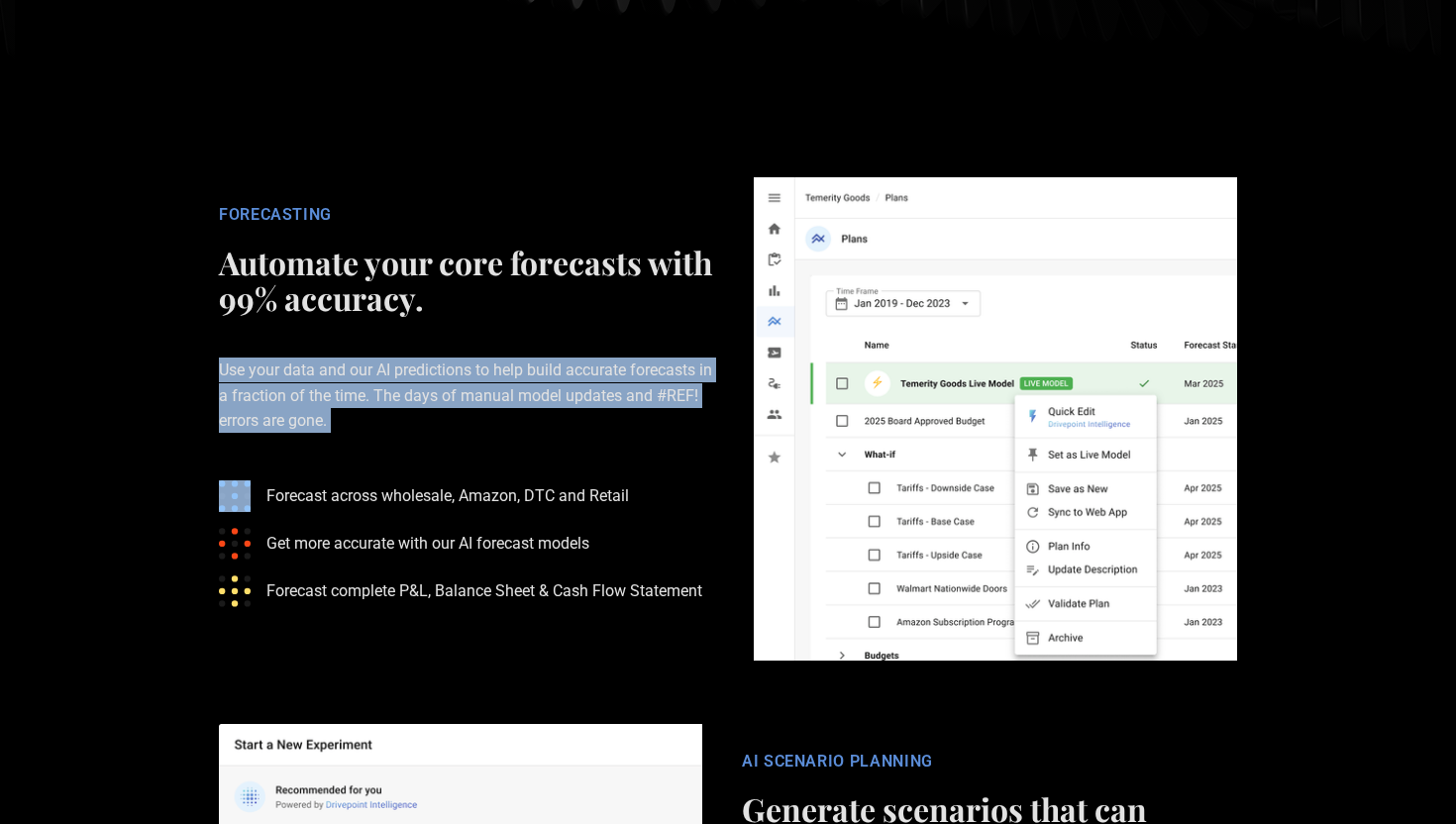 click on "Use your data and our AI predictions to help build accurate forecasts in a fraction of the time. The days of manual model updates and #REF! errors are gone." at bounding box center (467, 395) 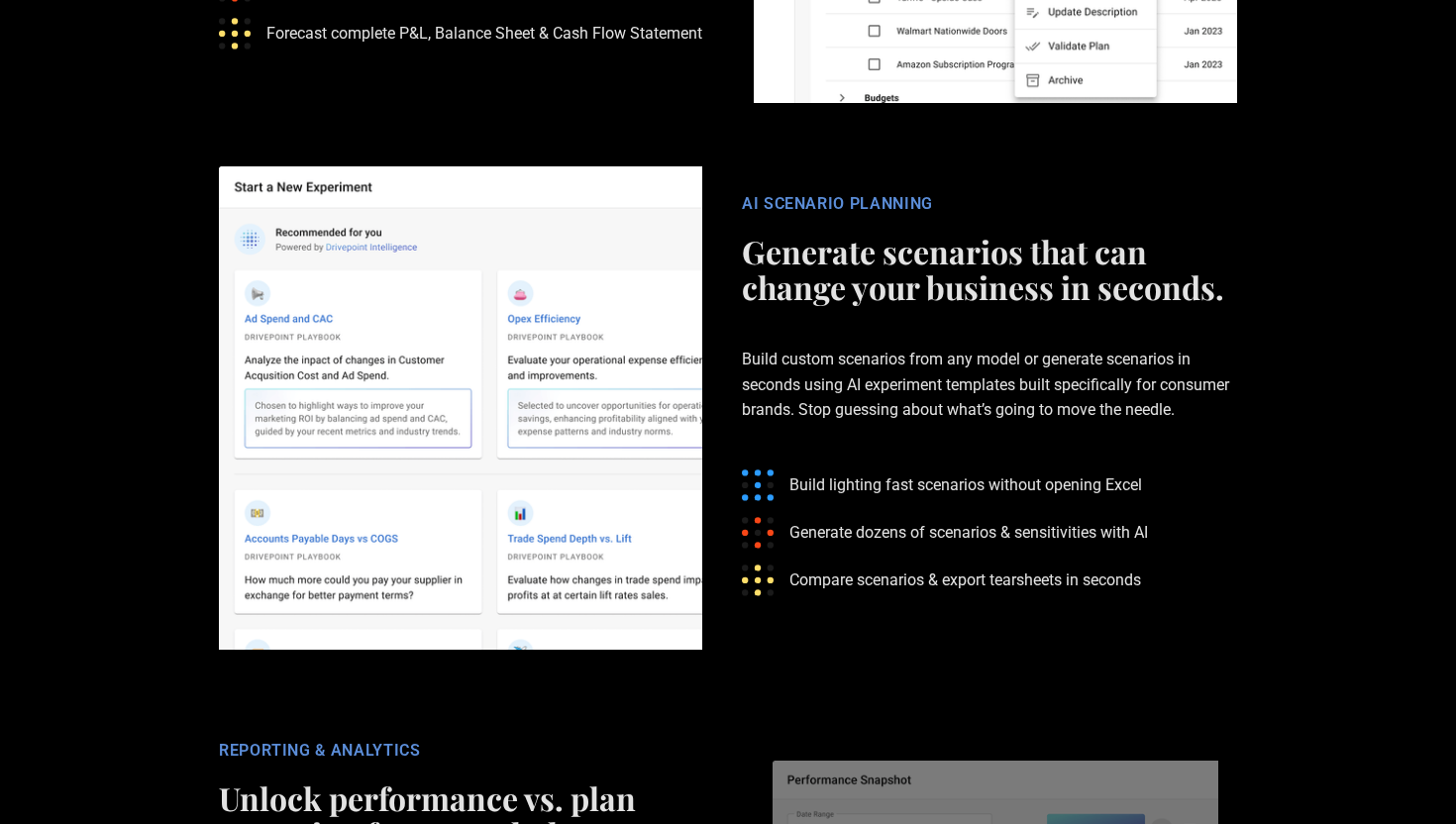 scroll, scrollTop: 3726, scrollLeft: 0, axis: vertical 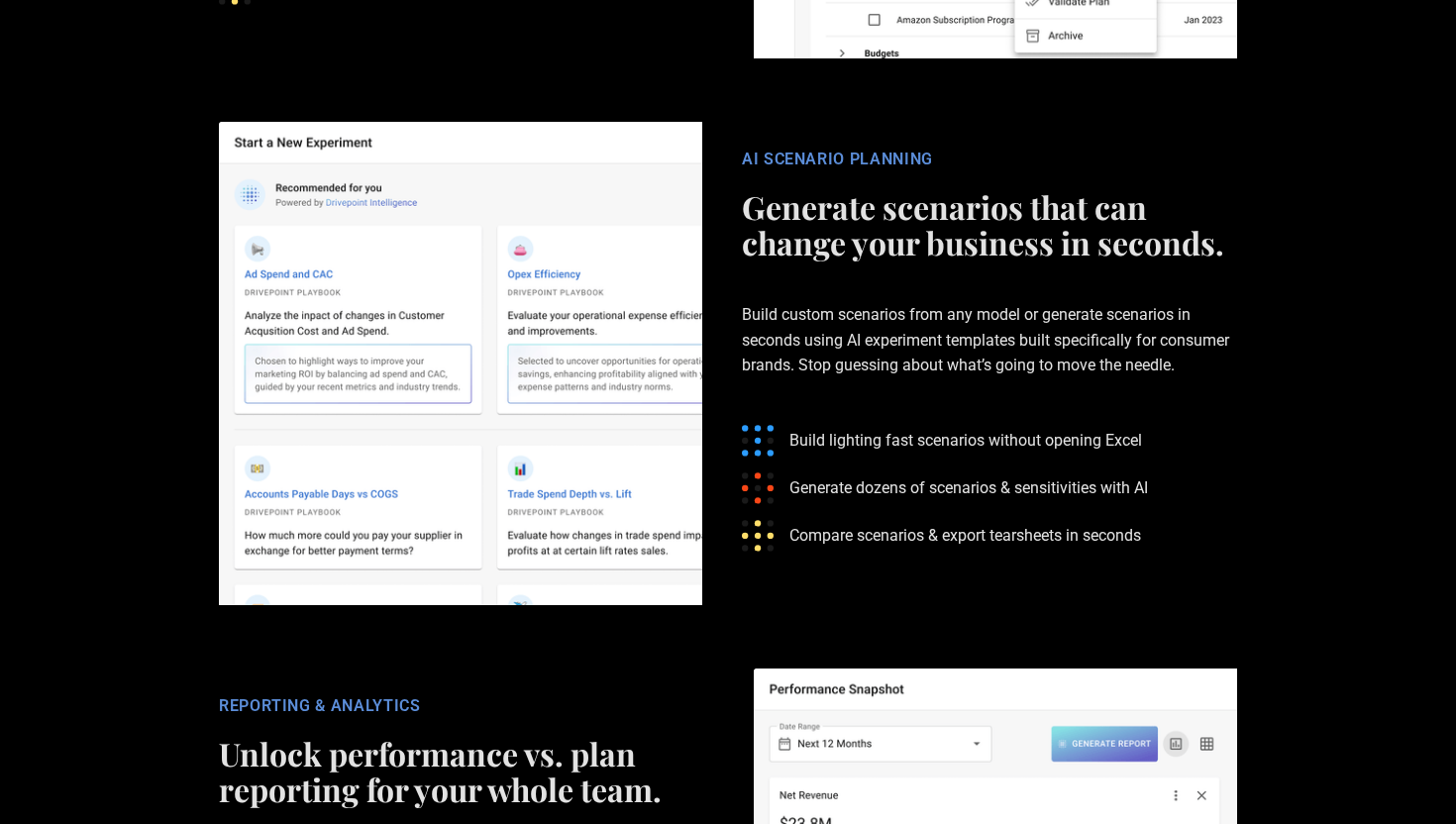 click on "Generate scenarios that can change your business in seconds." at bounding box center (989, 225) 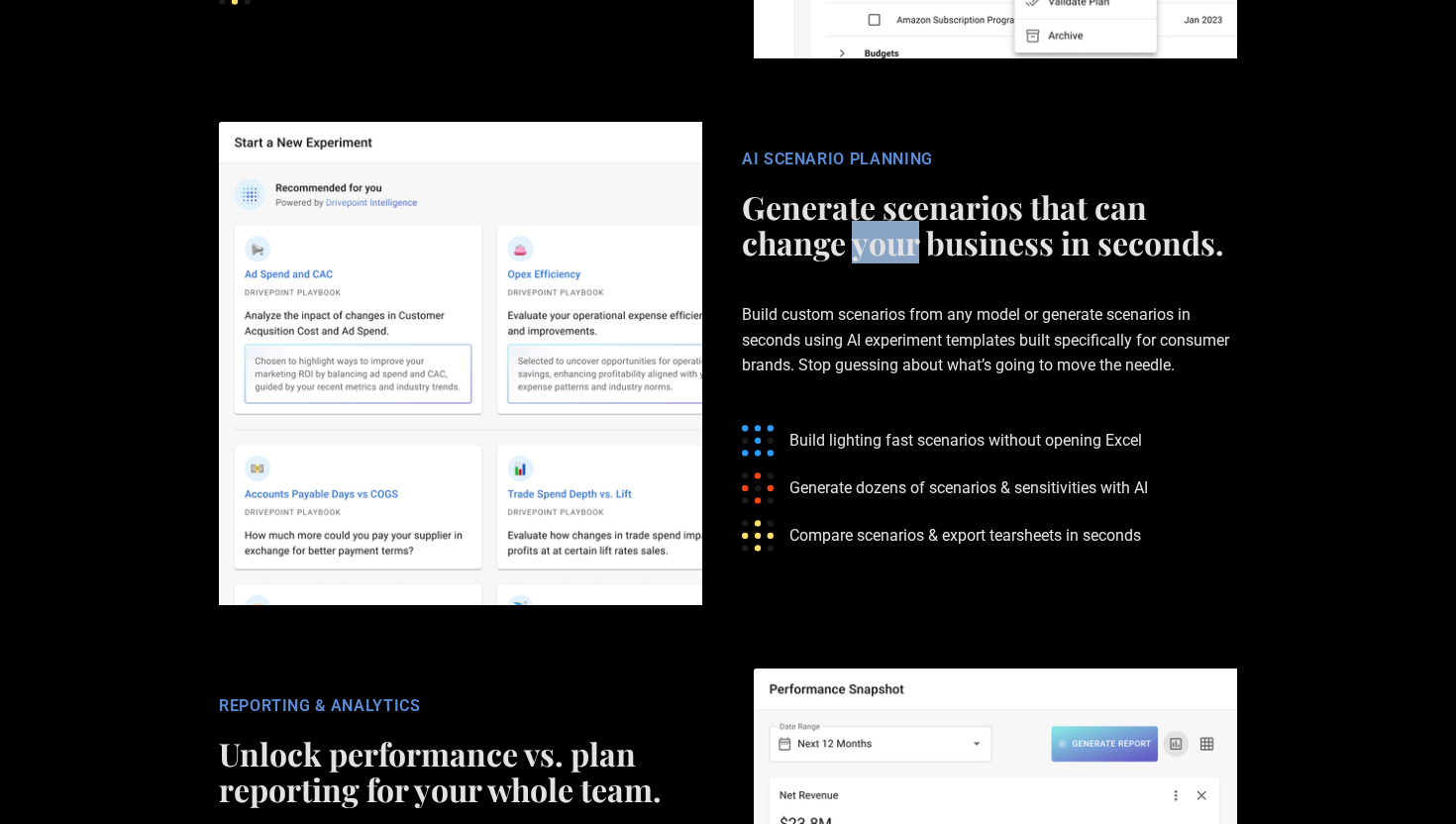 click on "Generate scenarios that can change your business in seconds." at bounding box center (989, 225) 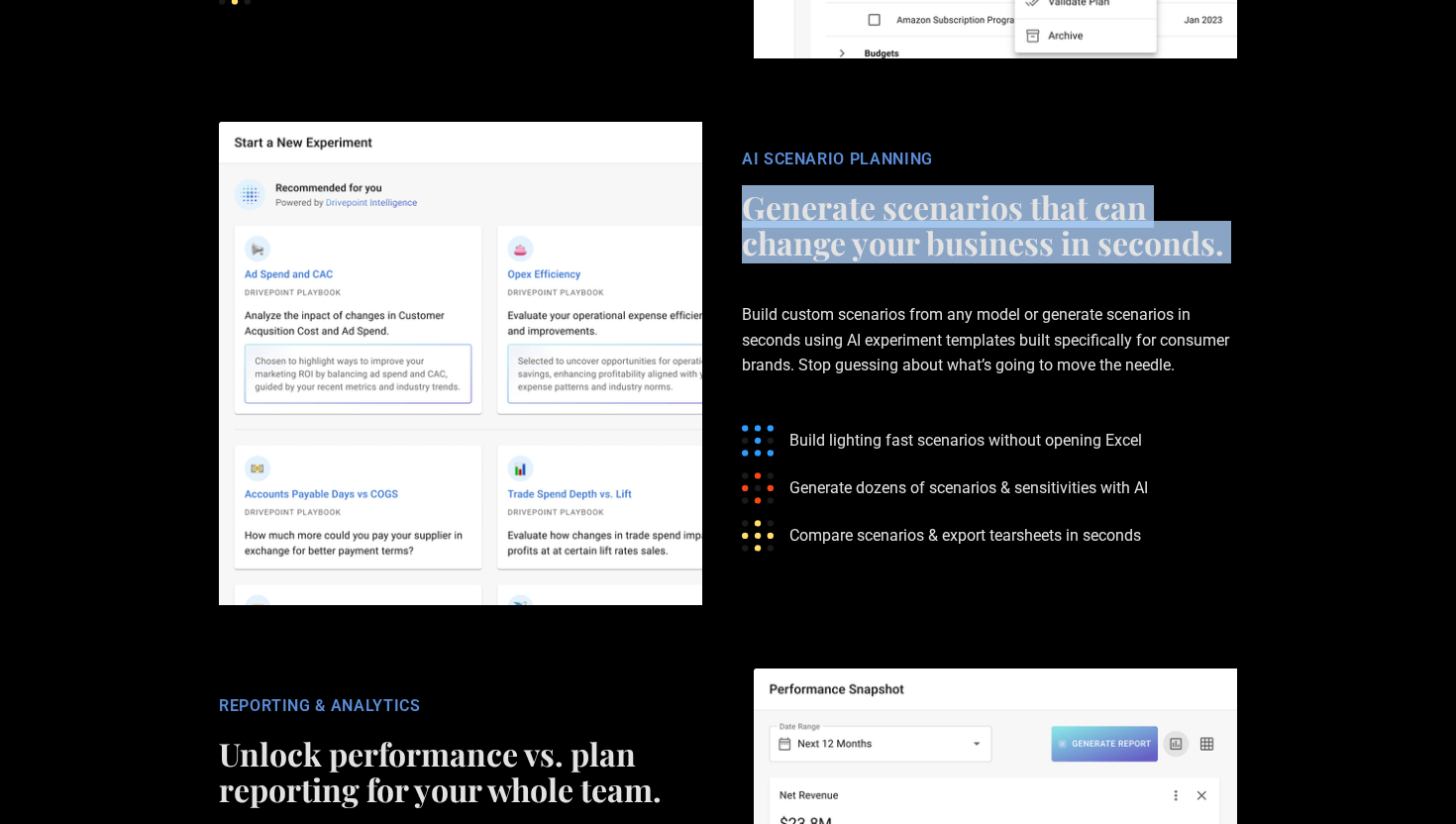click on "Generate scenarios that can change your business in seconds." at bounding box center (989, 225) 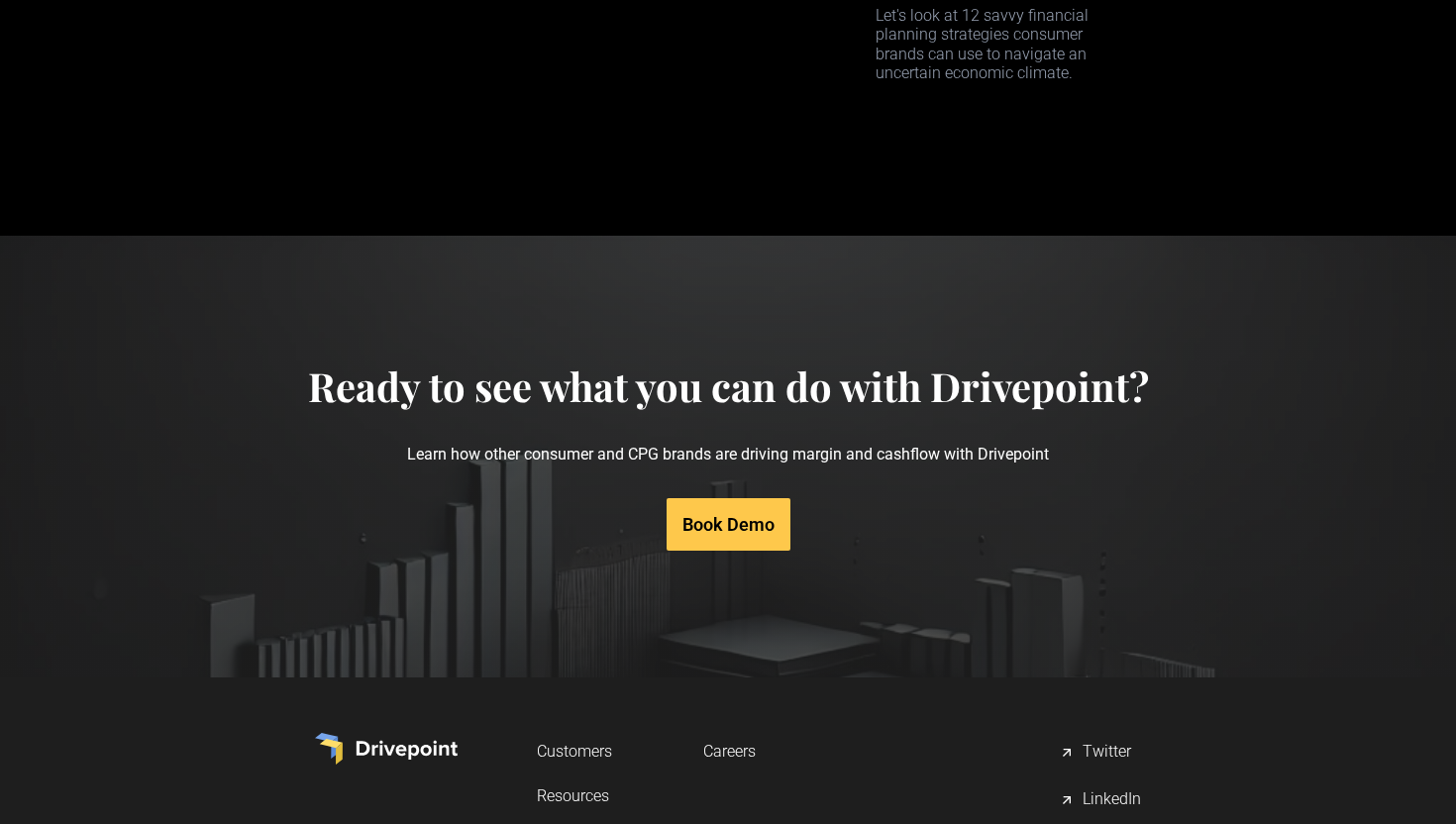 scroll, scrollTop: 10077, scrollLeft: 0, axis: vertical 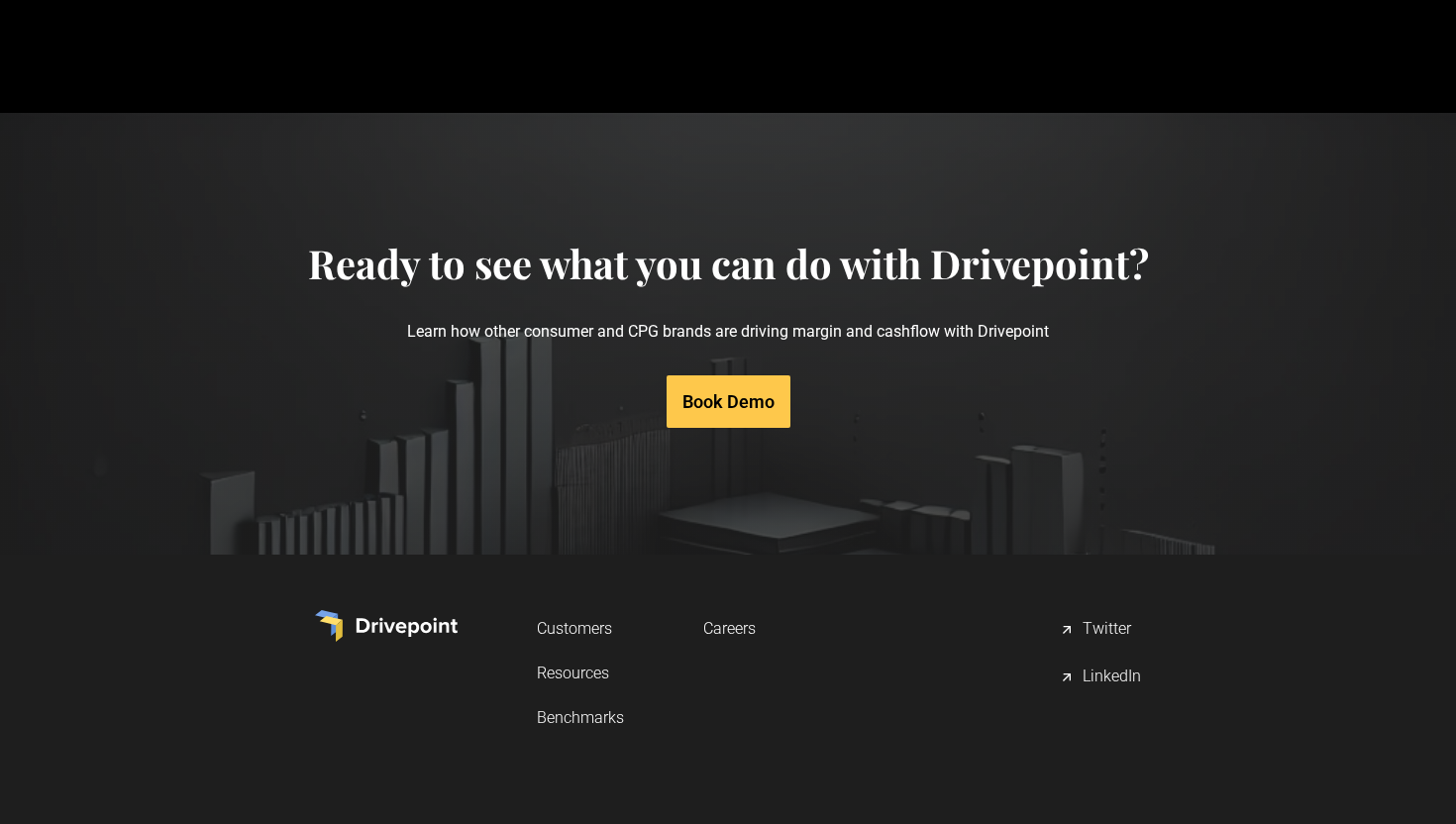 click on "Customers" at bounding box center [580, 628] 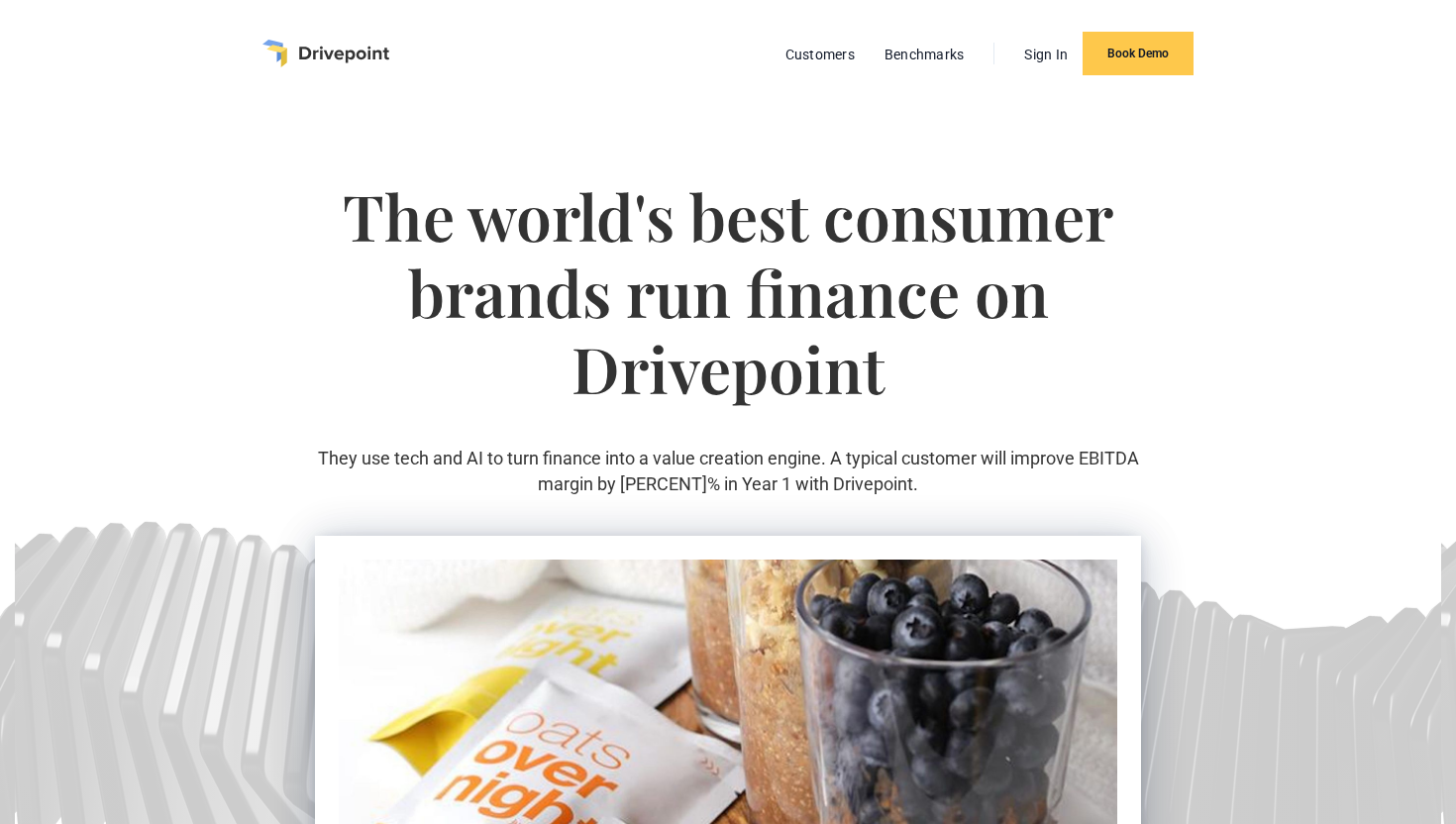 scroll, scrollTop: 0, scrollLeft: 0, axis: both 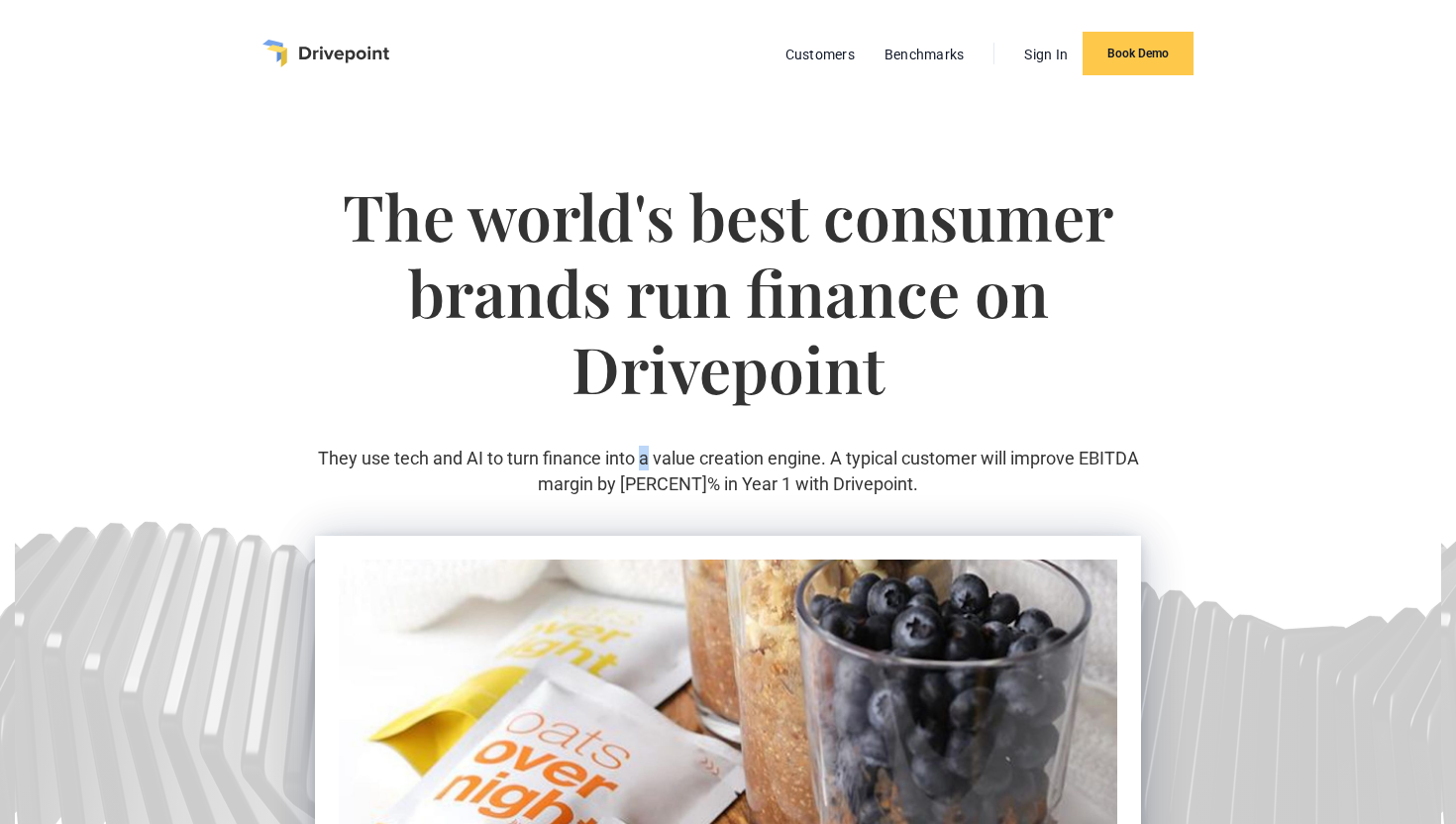 click on "They use tech and AI to turn finance into a value creation engine. A typical customer will improve EBITDA margin by [PERCENT]% in Year 1 with Drivepoint." at bounding box center [728, 470] 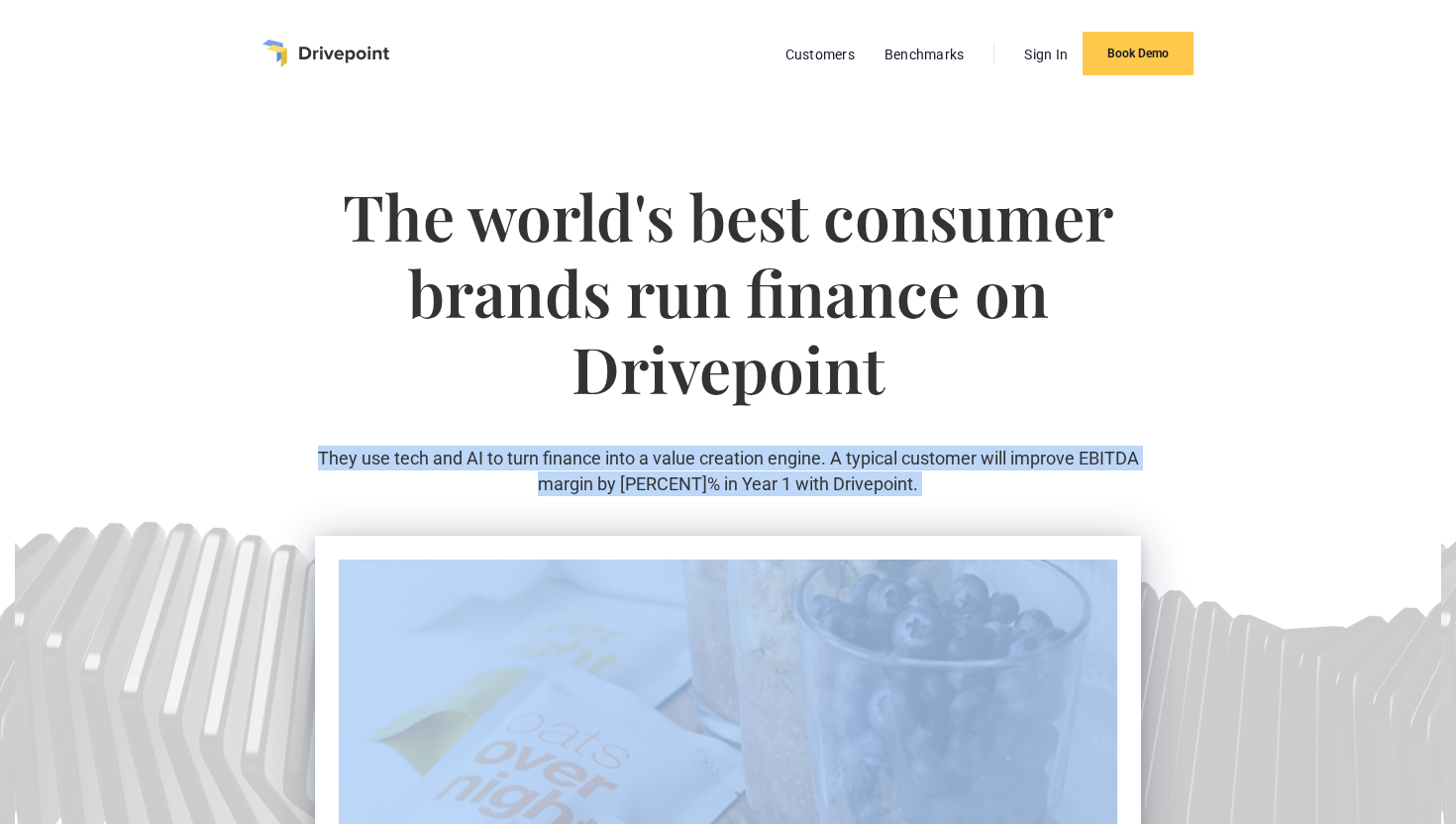 click on "They use tech and AI to turn finance into a value creation engine. A typical customer will improve EBITDA margin by [PERCENT]% in Year 1 with Drivepoint." at bounding box center (728, 470) 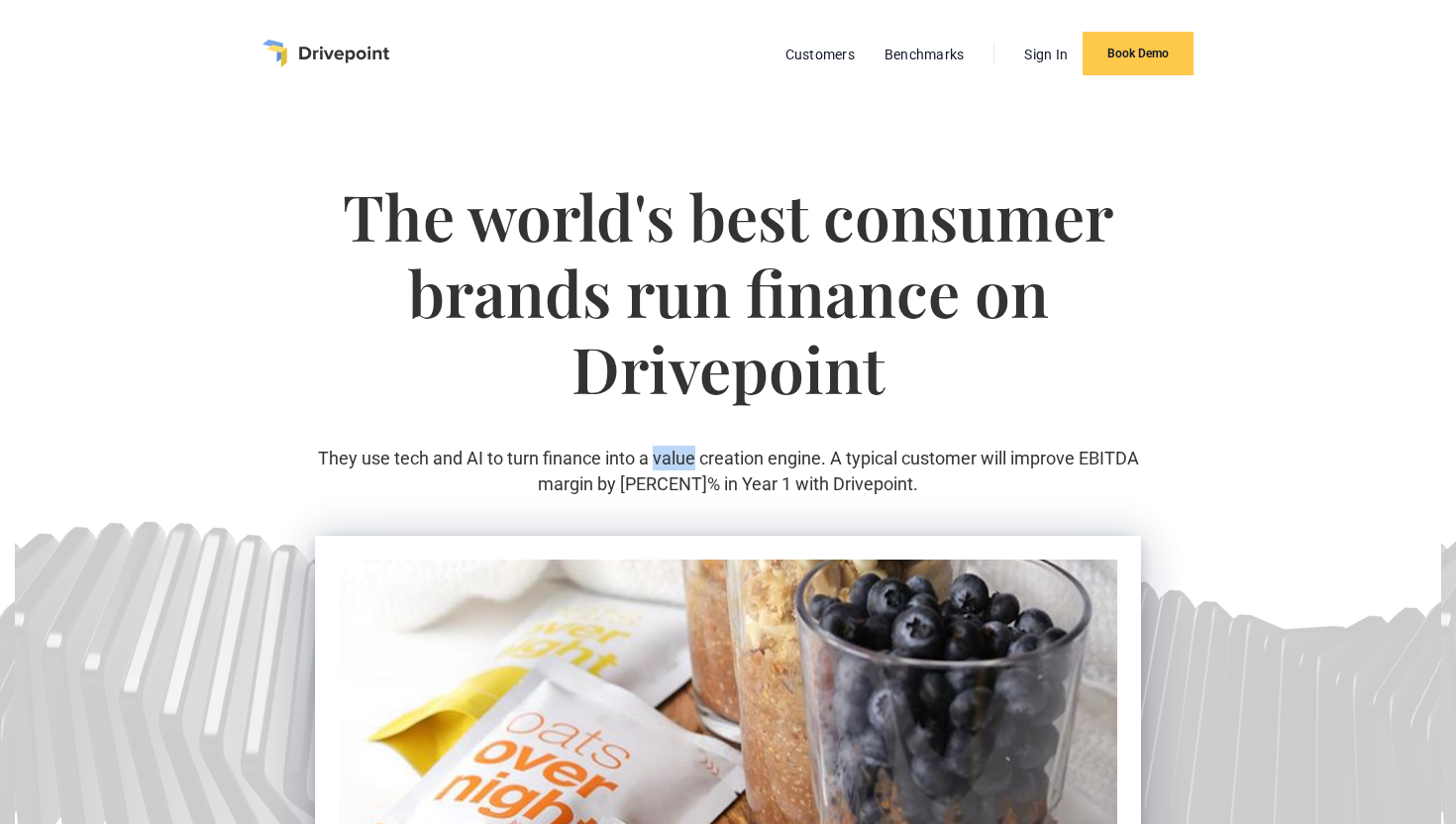click on "They use tech and AI to turn finance into a value creation engine. A typical customer will improve EBITDA margin by [PERCENT]% in Year 1 with Drivepoint." at bounding box center (728, 470) 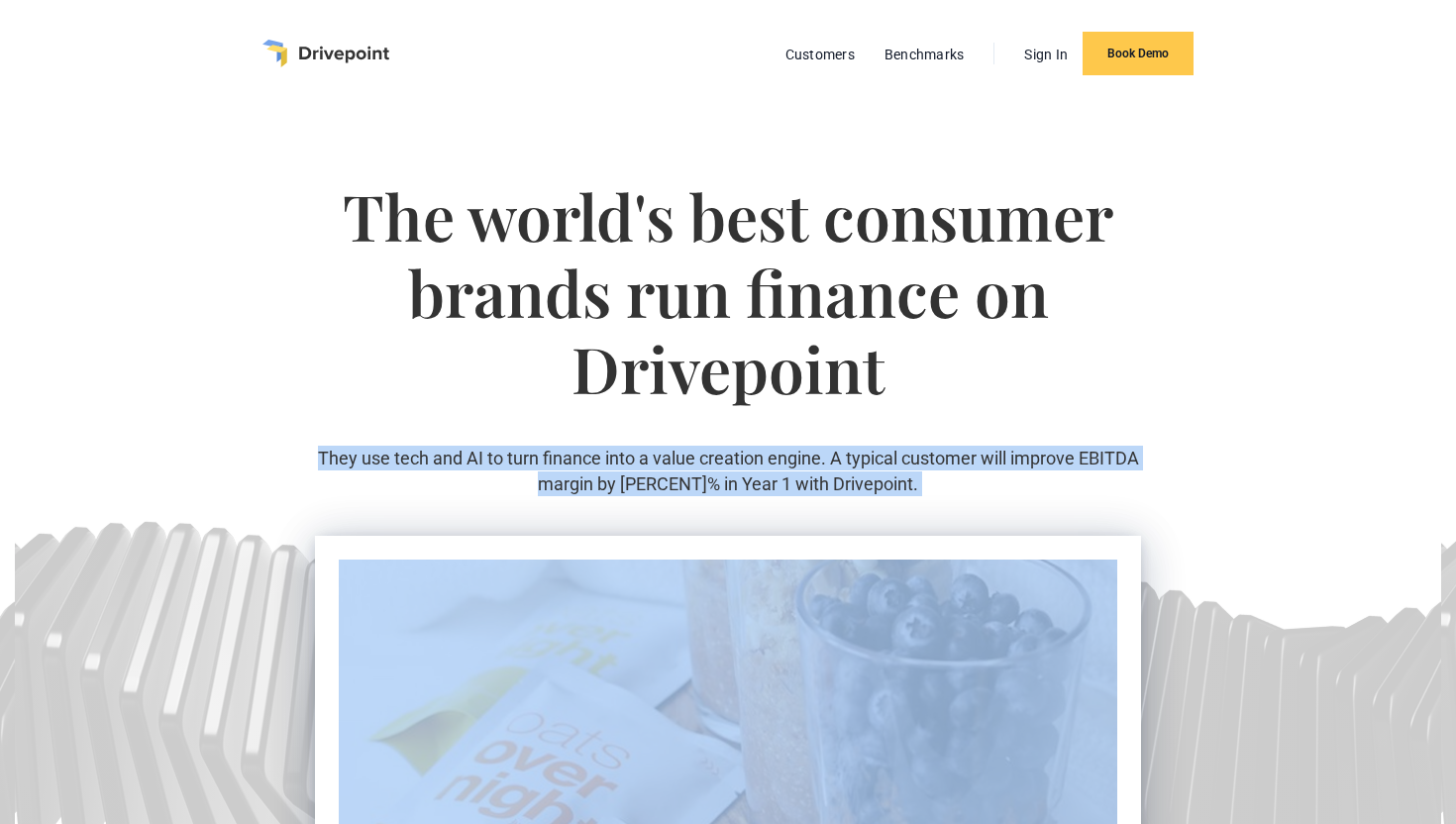 click on "They use tech and AI to turn finance into a value creation engine. A typical customer will improve EBITDA margin by [PERCENT]% in Year 1 with Drivepoint." at bounding box center [728, 470] 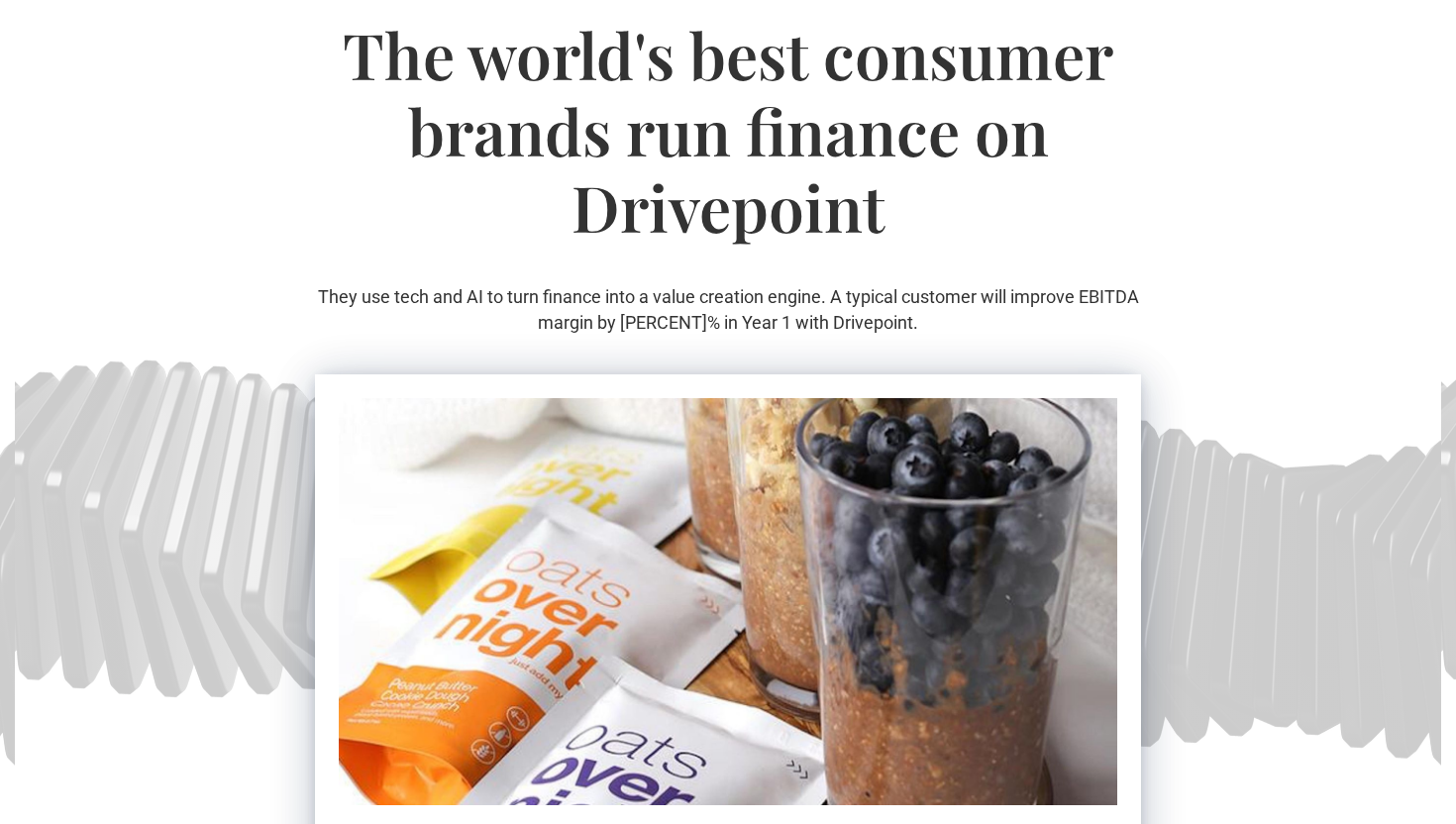 scroll, scrollTop: 264, scrollLeft: 0, axis: vertical 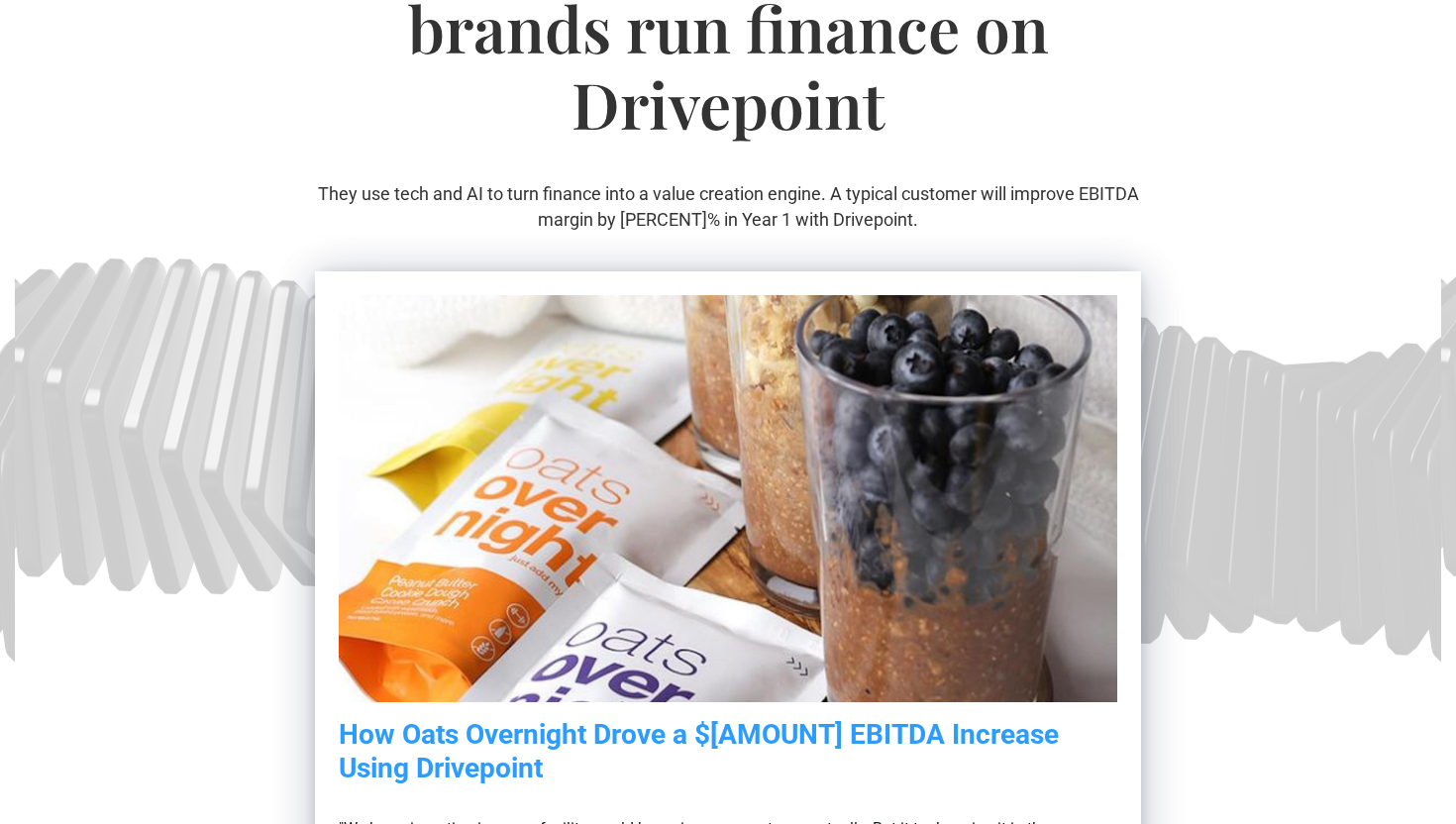 click on "They use tech and AI to turn finance into a value creation engine. A typical customer will improve EBITDA margin by [PERCENT]% in Year 1 with Drivepoint." at bounding box center (728, 206) 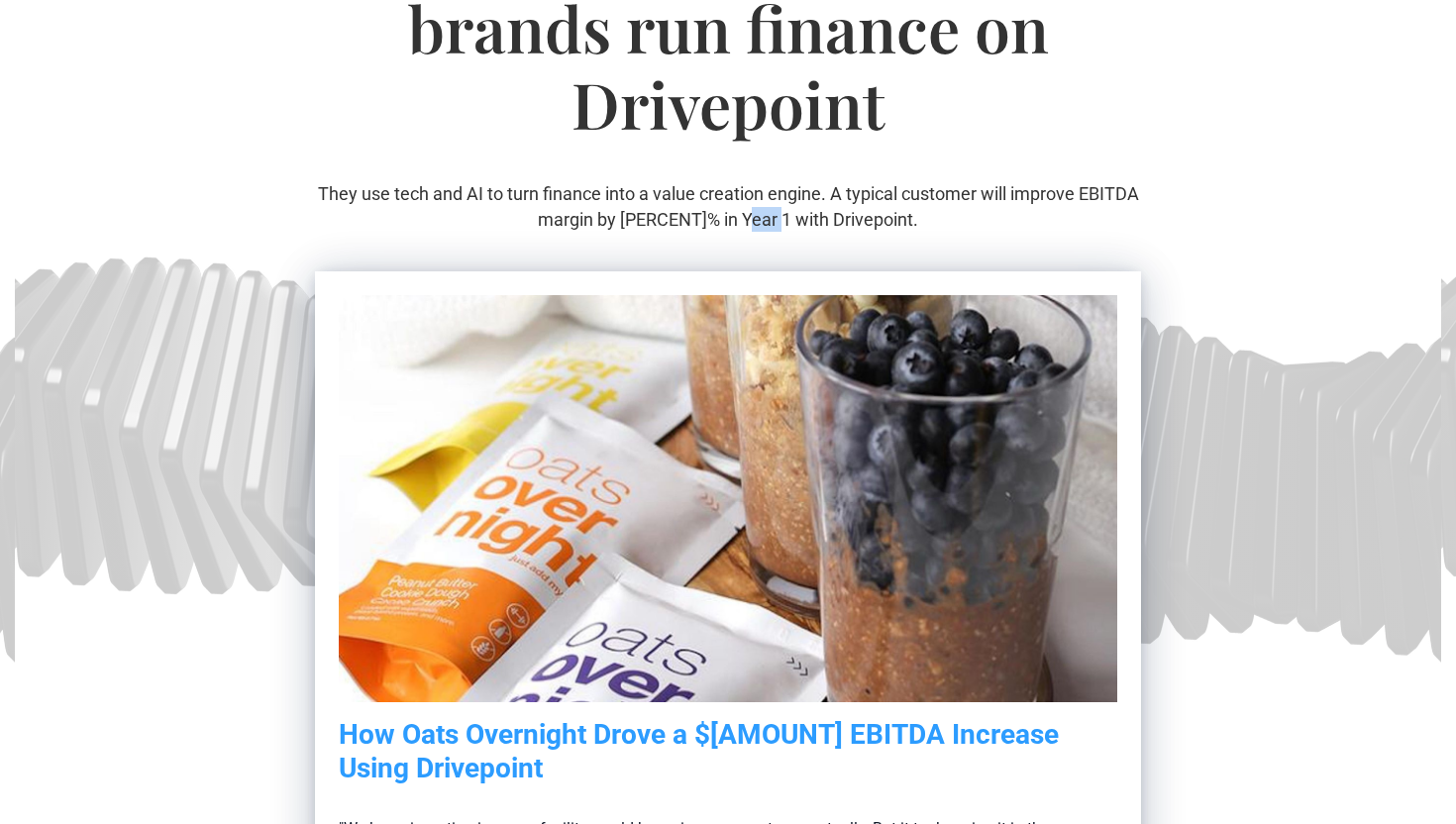 click on "They use tech and AI to turn finance into a value creation engine. A typical customer will improve EBITDA margin by [PERCENT]% in Year 1 with Drivepoint." at bounding box center [728, 206] 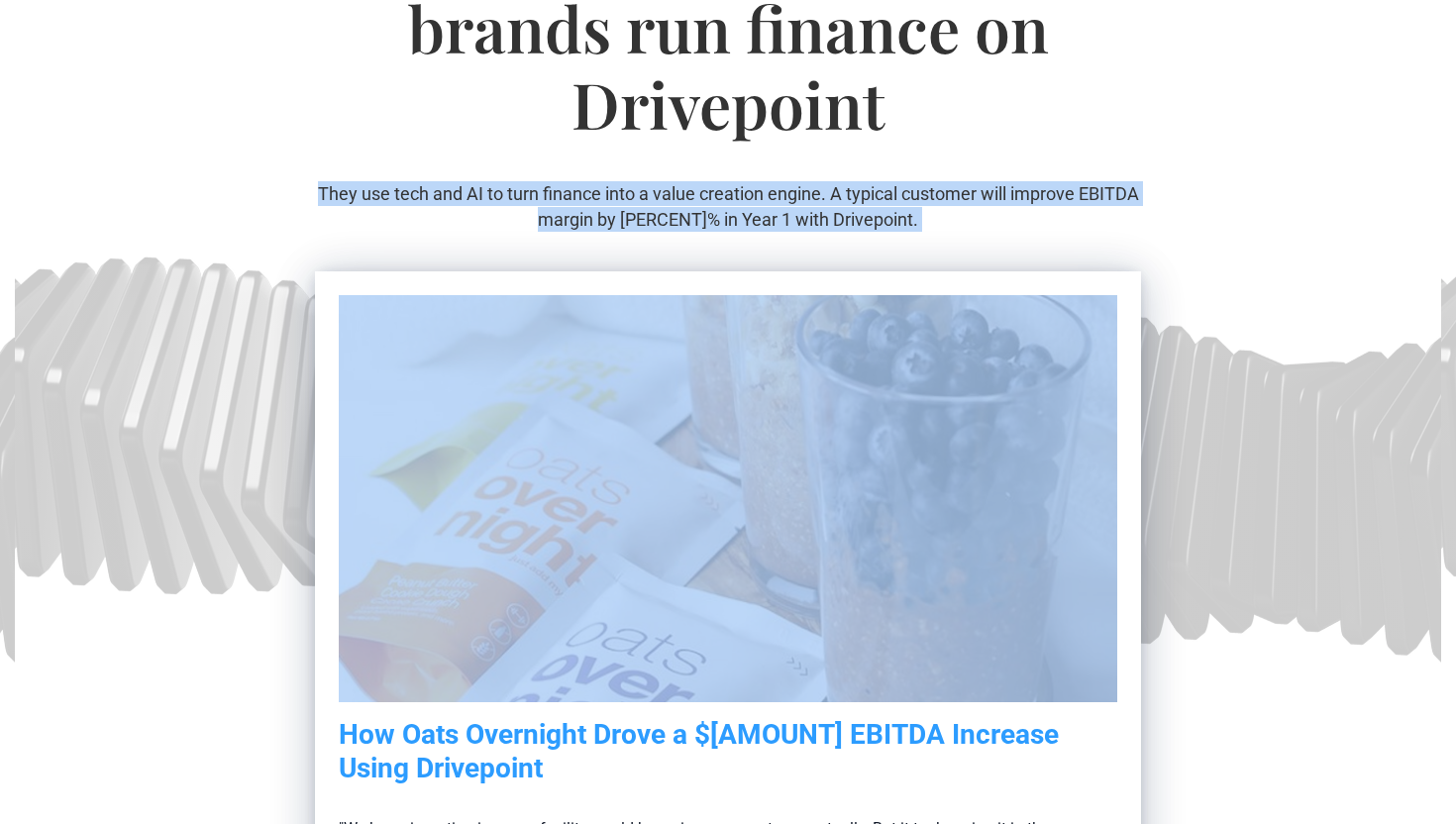 click on "They use tech and AI to turn finance into a value creation engine. A typical customer will improve EBITDA margin by [PERCENT]% in Year 1 with Drivepoint." at bounding box center (728, 206) 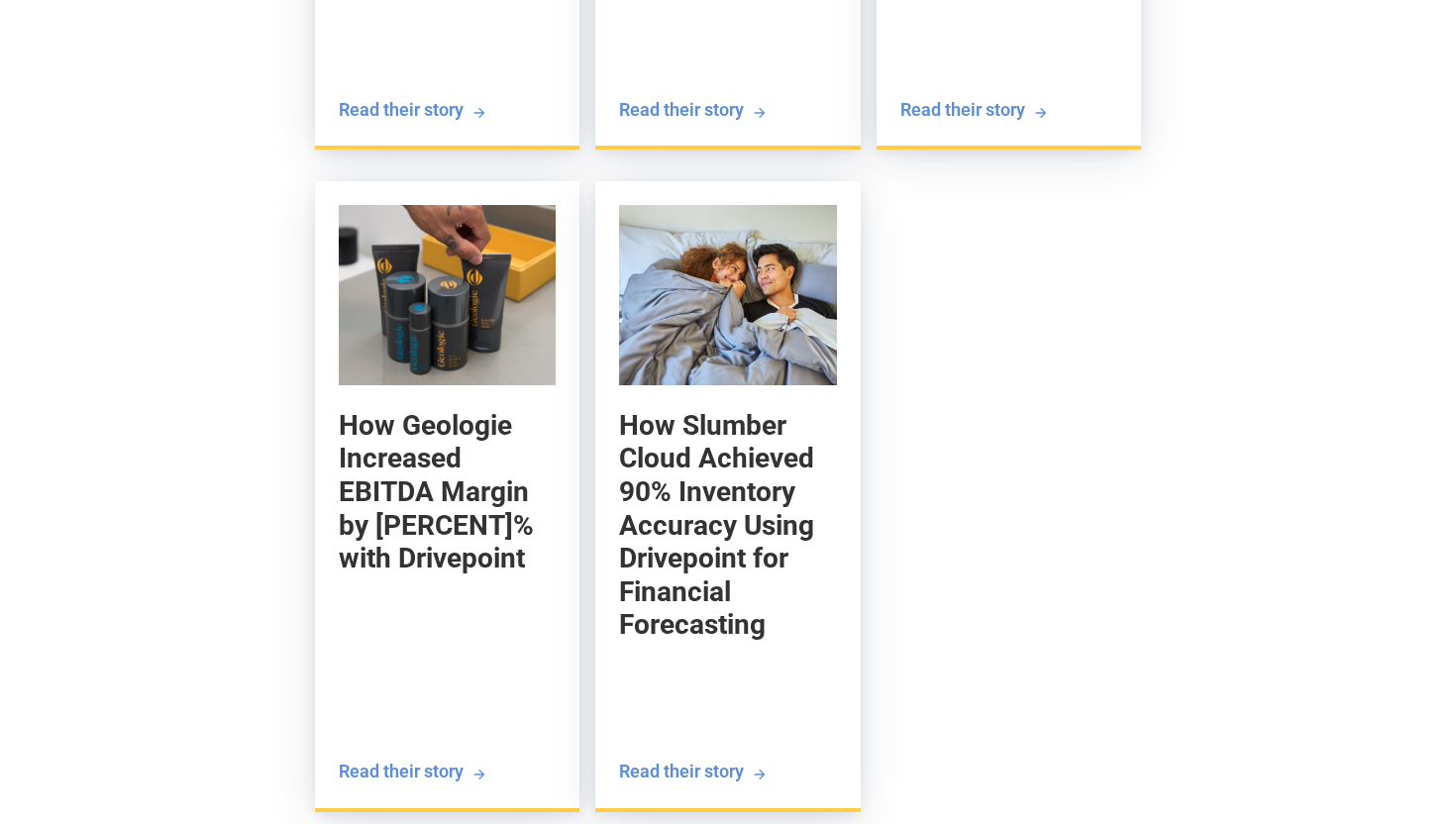 scroll, scrollTop: 3393, scrollLeft: 0, axis: vertical 